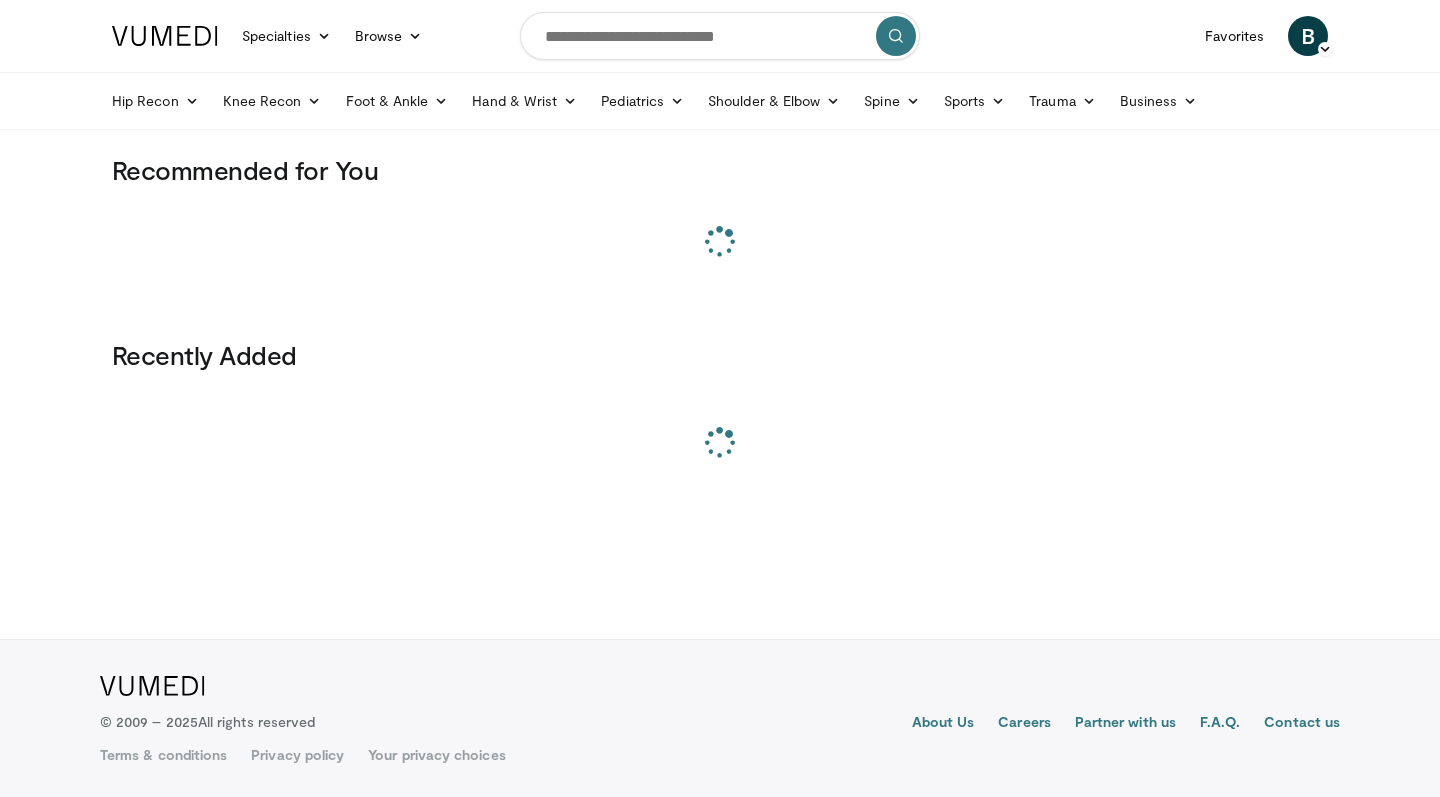 scroll, scrollTop: 0, scrollLeft: 0, axis: both 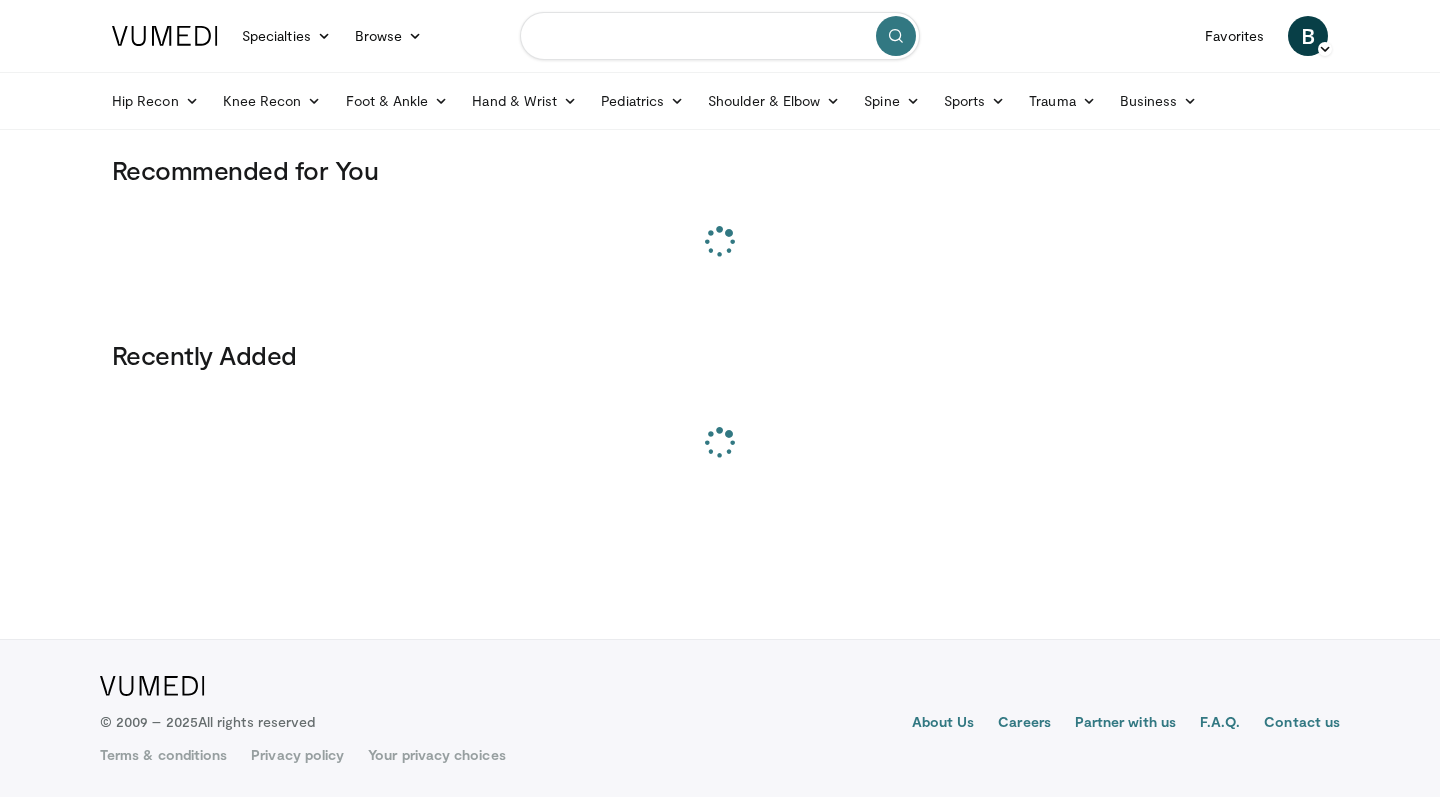 click at bounding box center [720, 36] 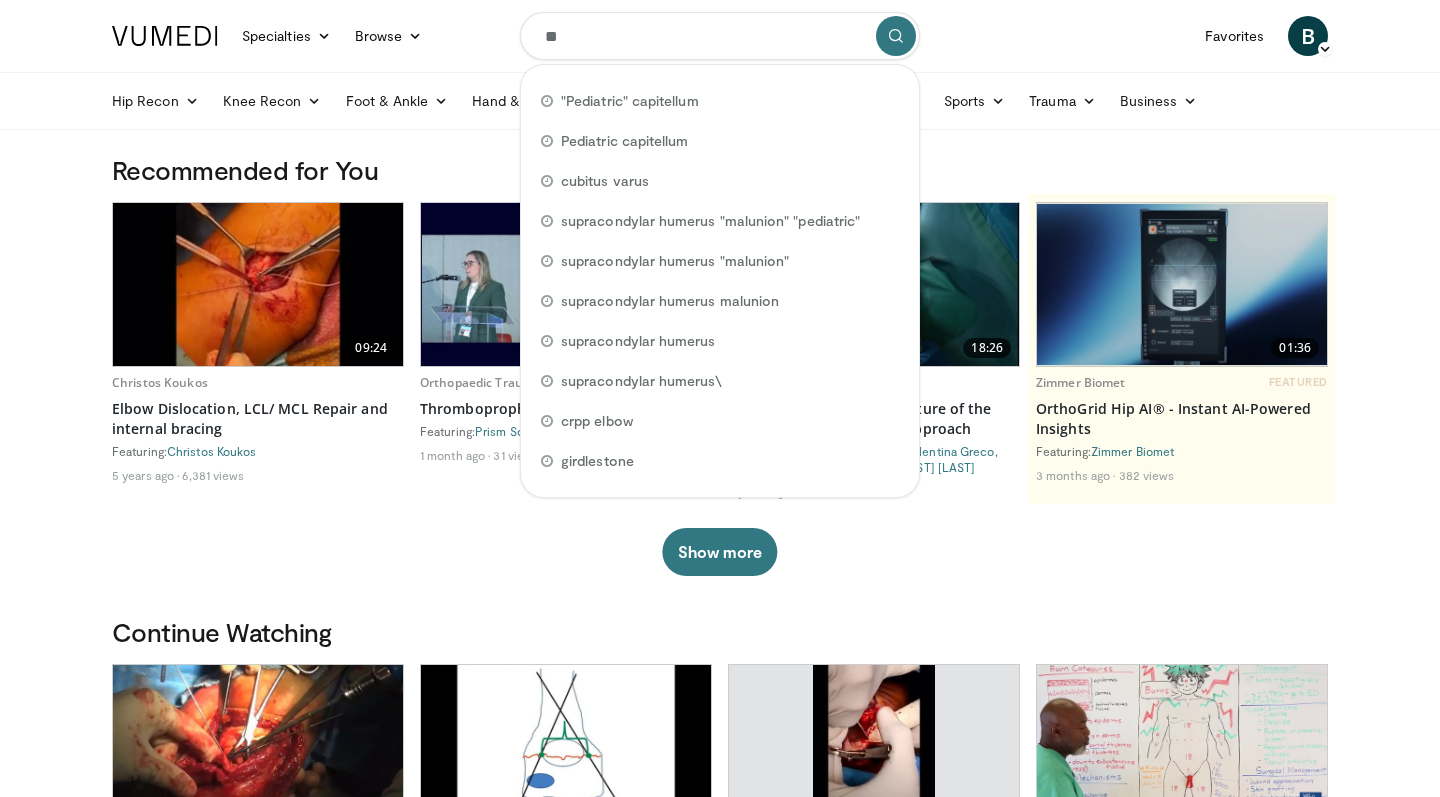 type on "*" 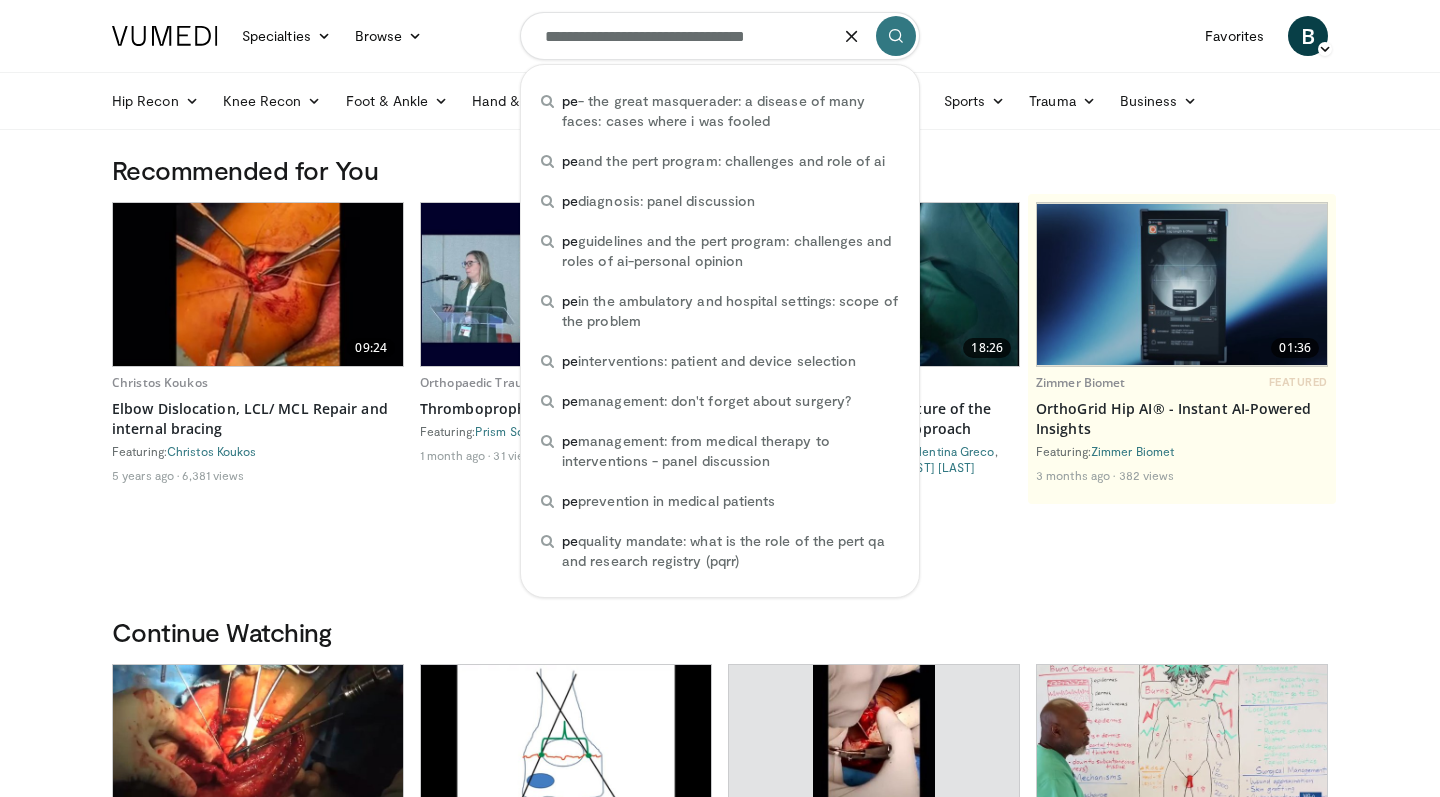 type on "**********" 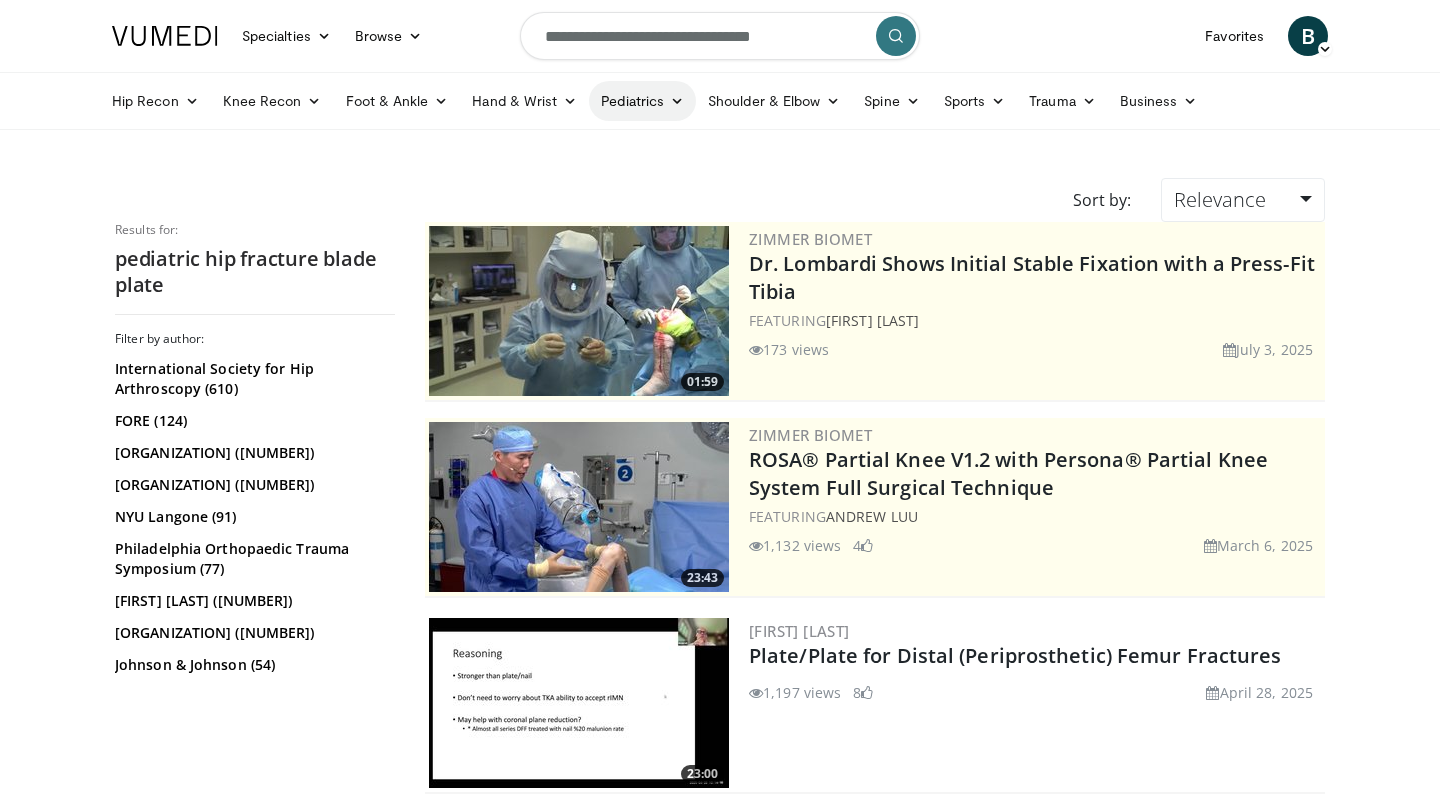 scroll, scrollTop: 0, scrollLeft: 0, axis: both 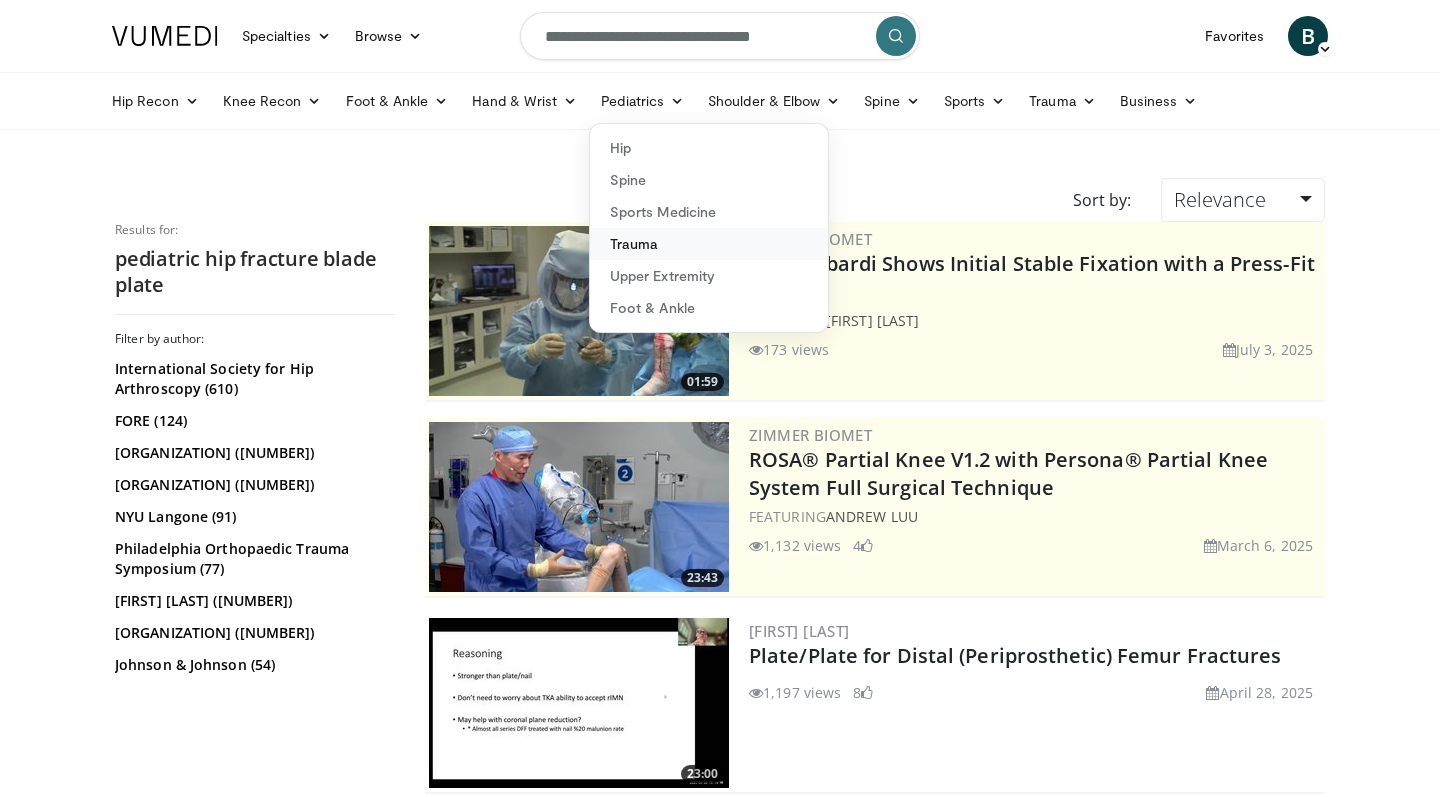 click on "Trauma" at bounding box center (709, 244) 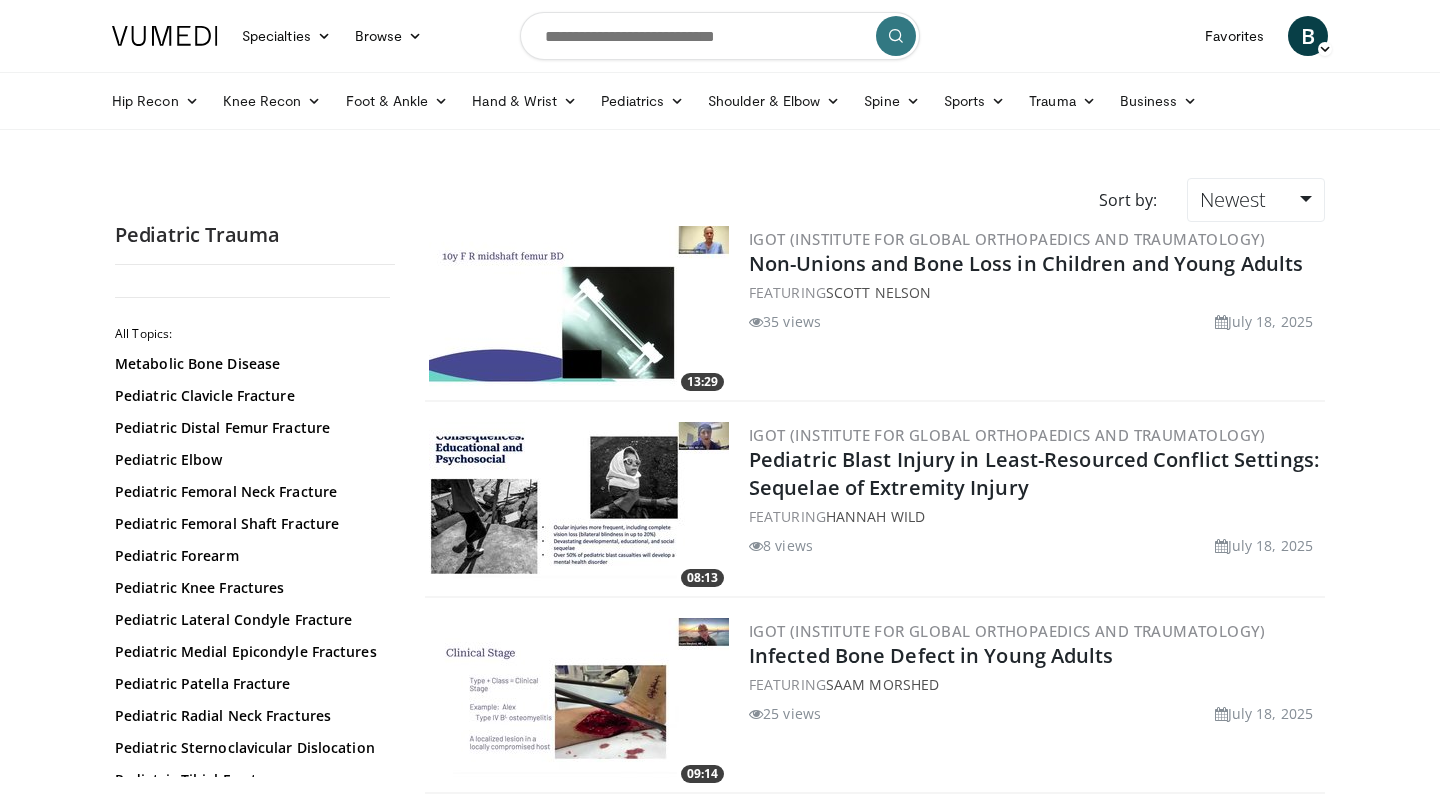 scroll, scrollTop: 0, scrollLeft: 0, axis: both 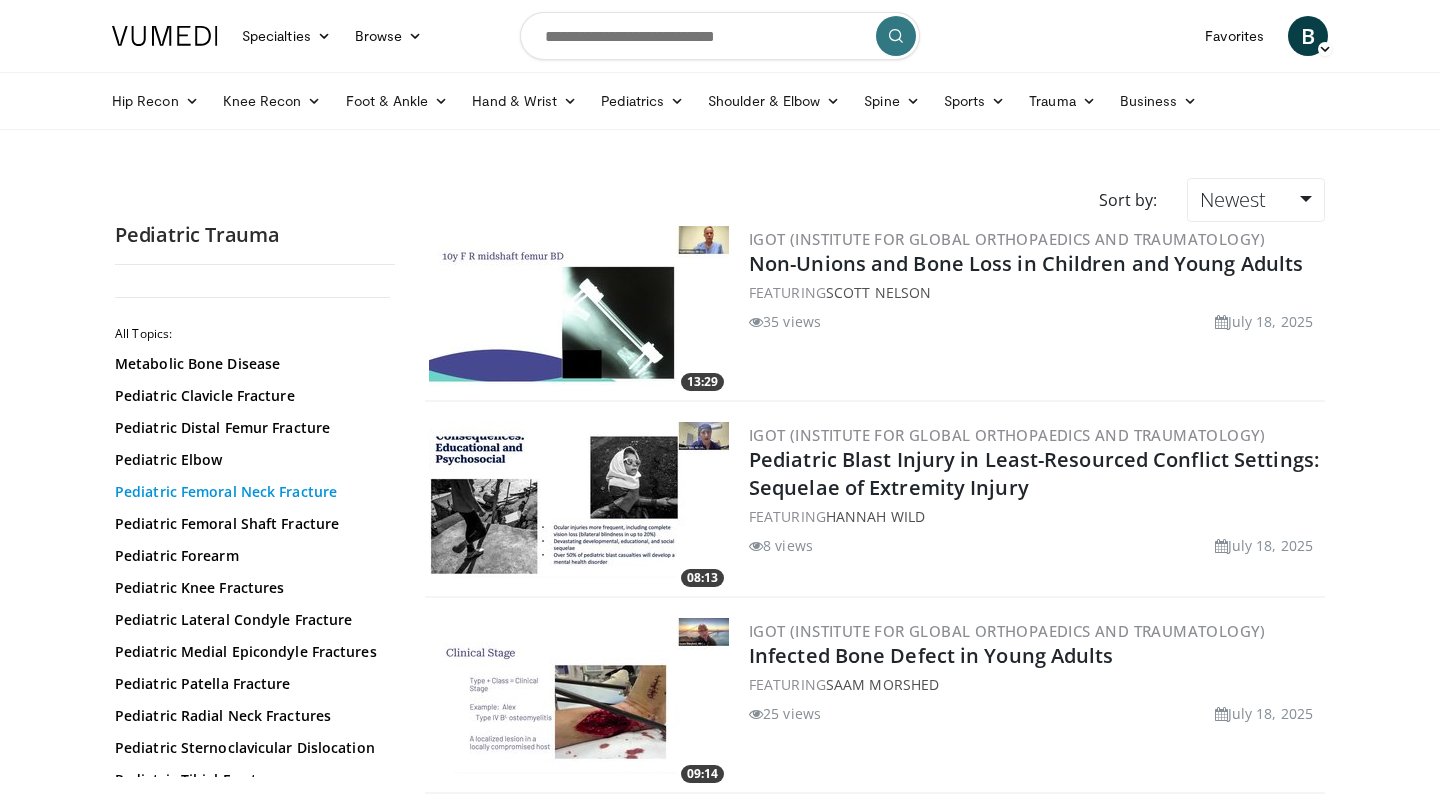 click on "Pediatric Femoral Neck Fracture" at bounding box center (250, 492) 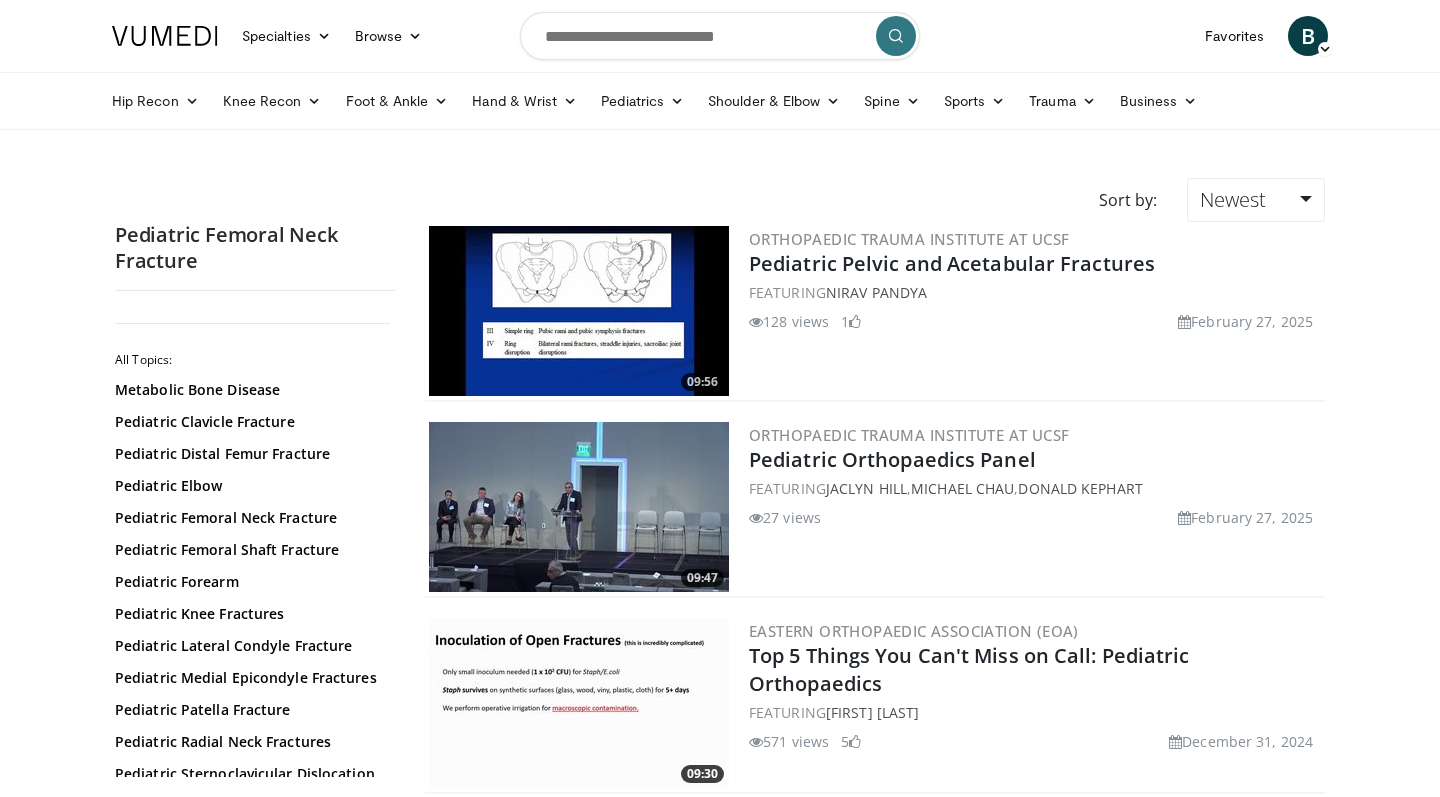 scroll, scrollTop: 0, scrollLeft: 0, axis: both 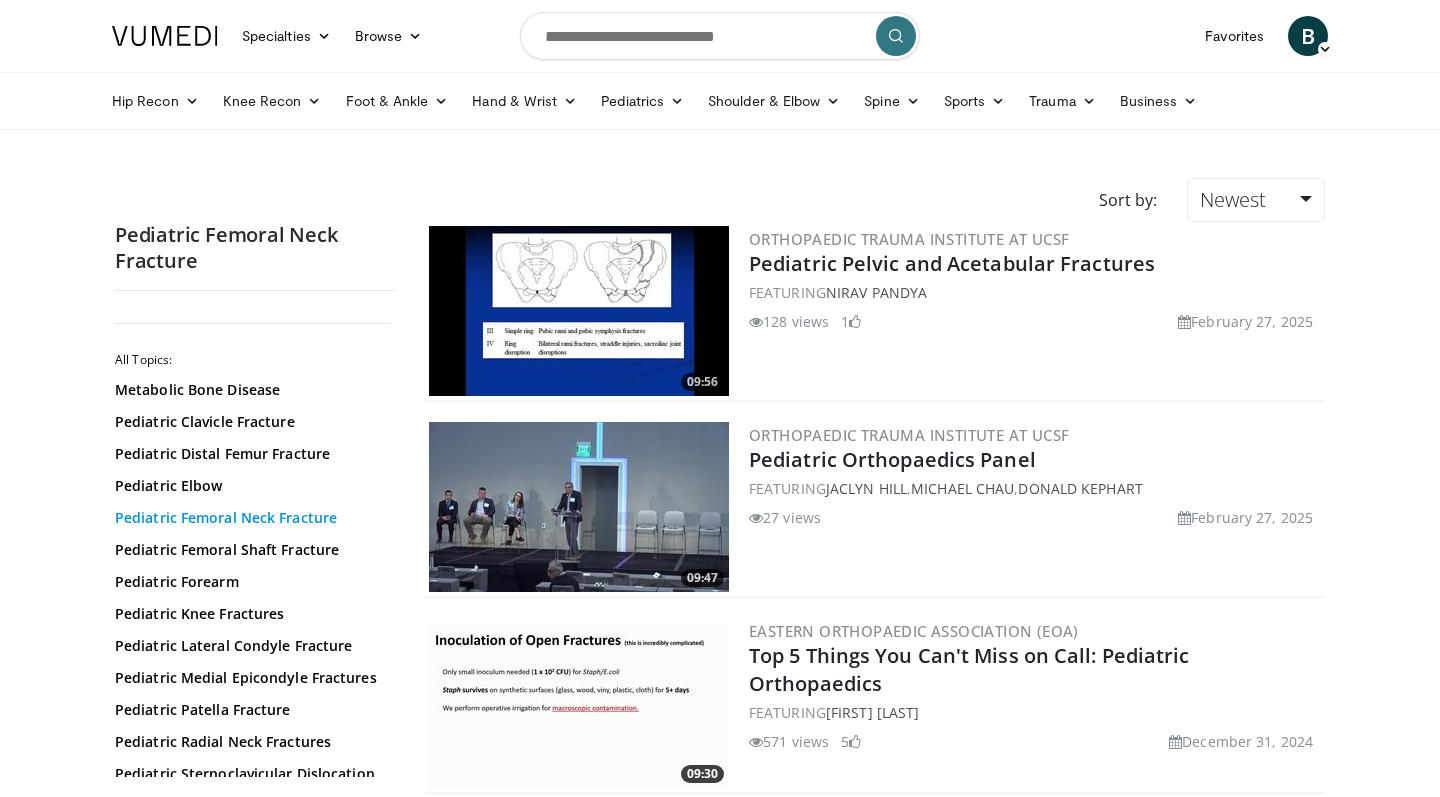 click on "Pediatric Femoral Neck Fracture" at bounding box center (250, 518) 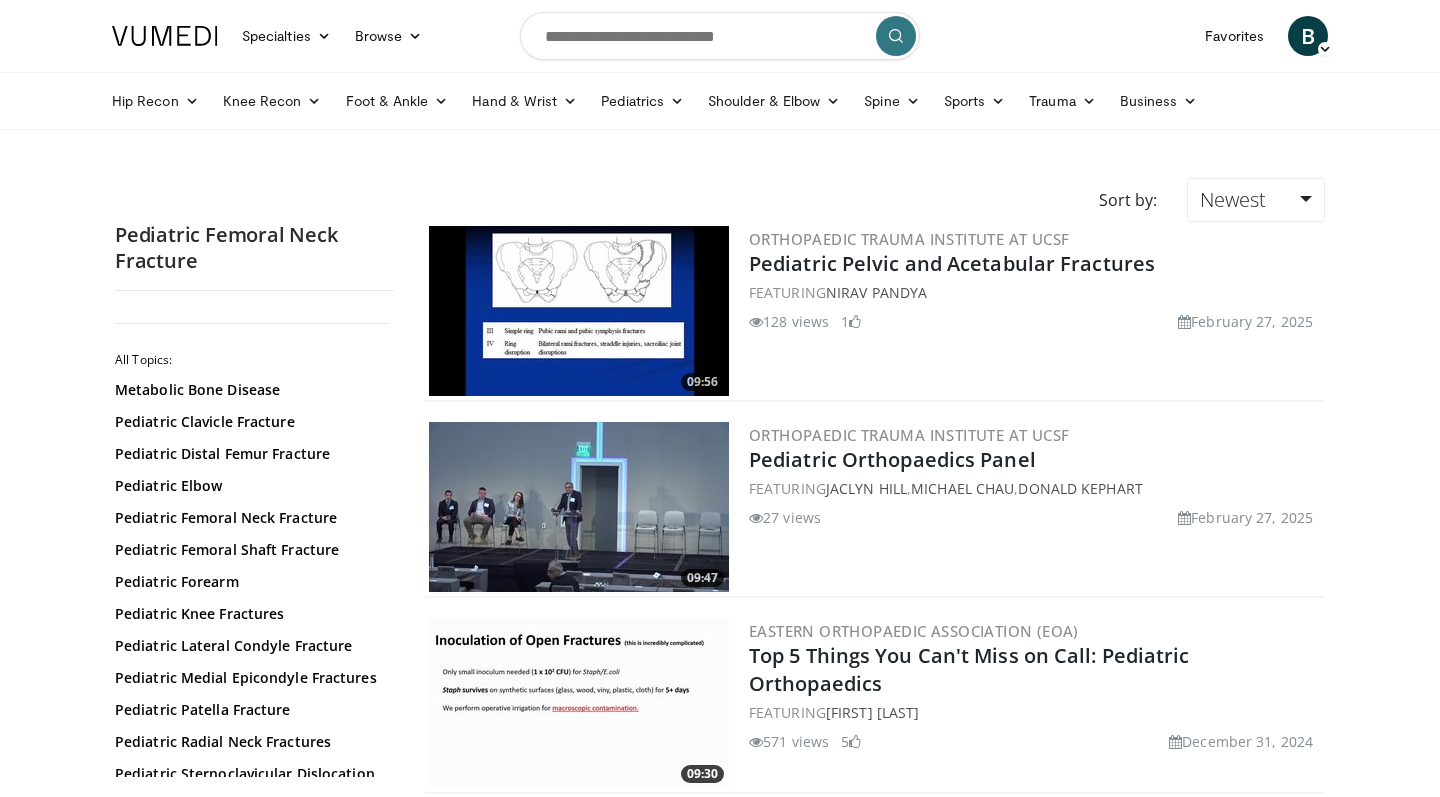 scroll, scrollTop: 0, scrollLeft: 0, axis: both 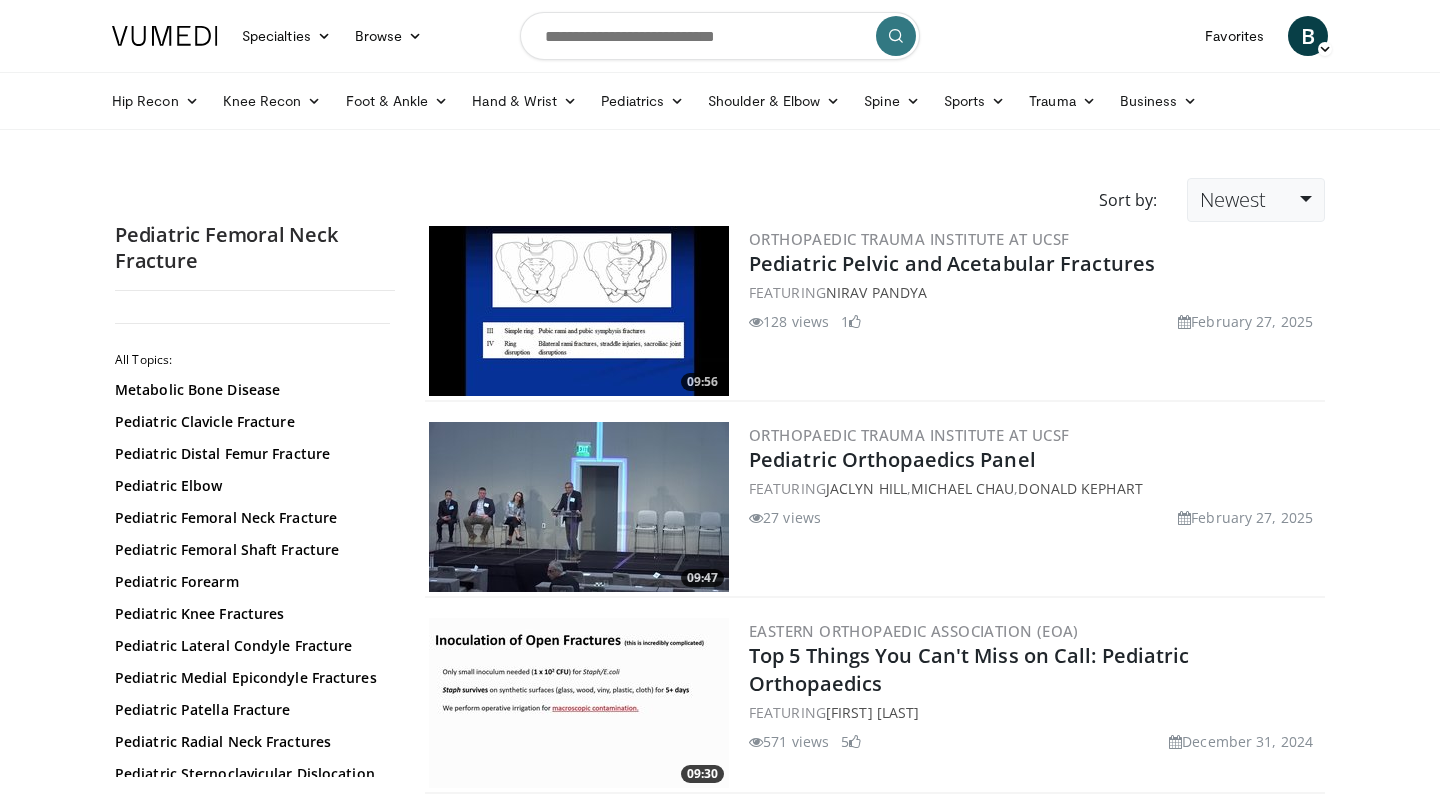 click on "Newest" at bounding box center [1256, 200] 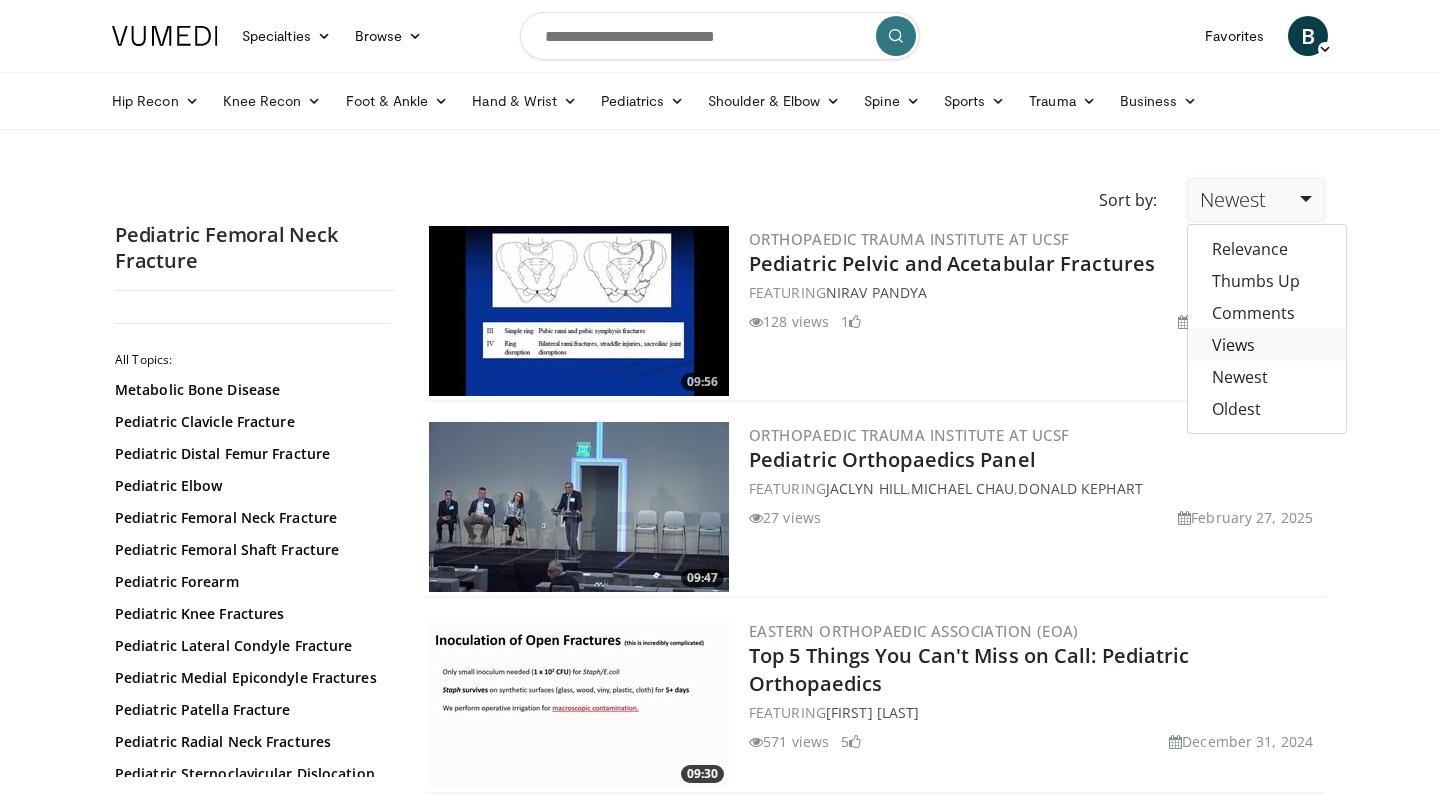 click on "Views" at bounding box center (1267, 345) 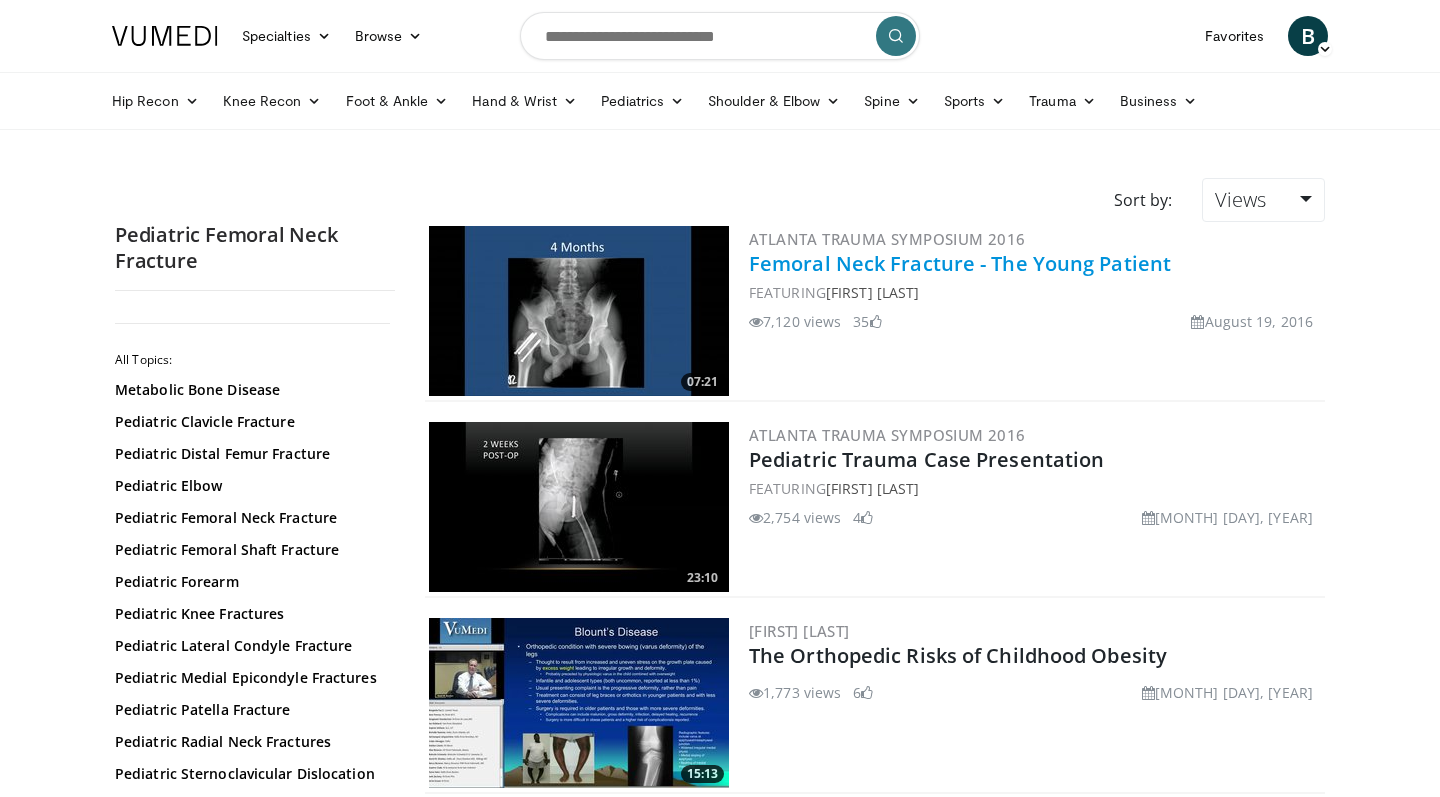 scroll, scrollTop: 320, scrollLeft: 0, axis: vertical 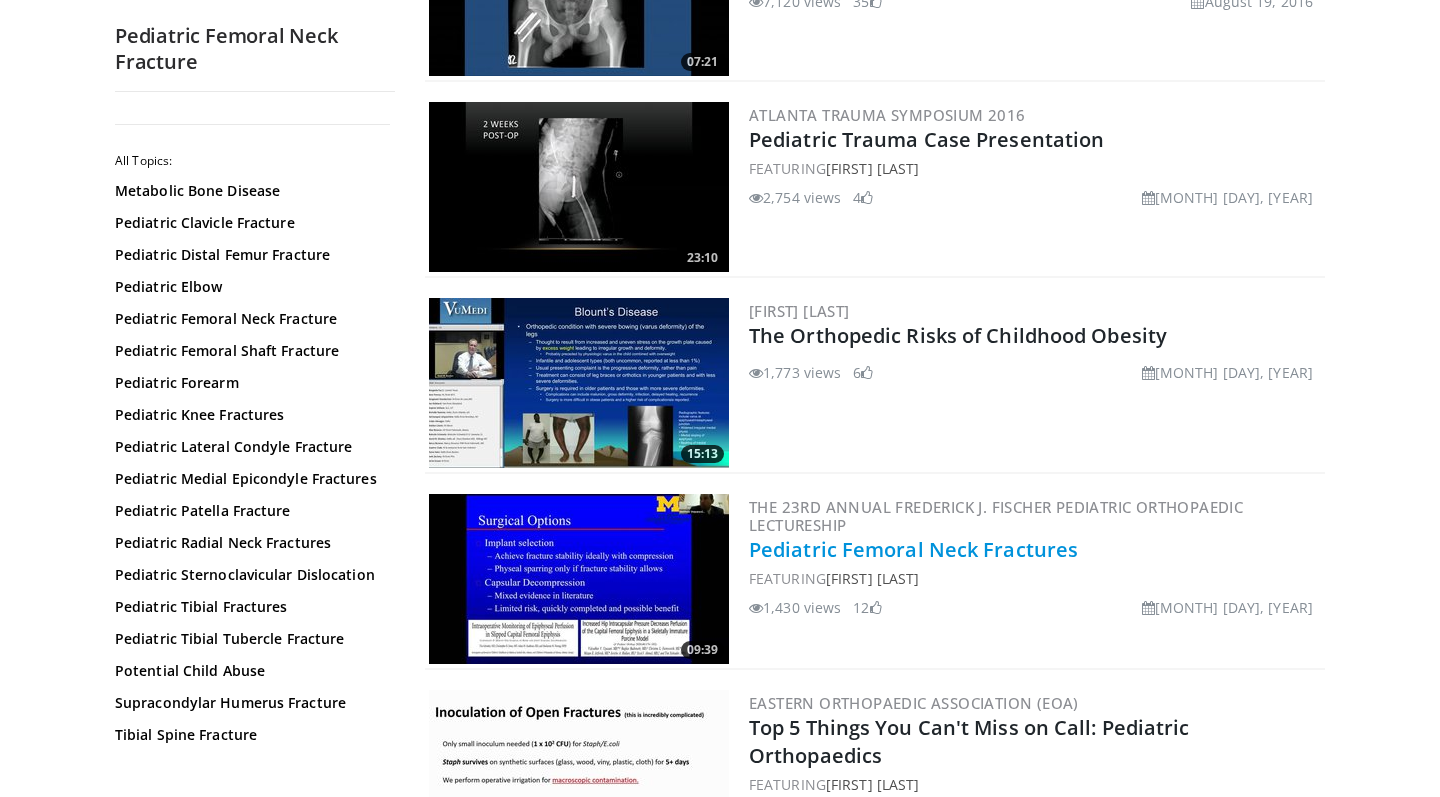 click on "Pediatric Femoral Neck Fractures" at bounding box center (913, 549) 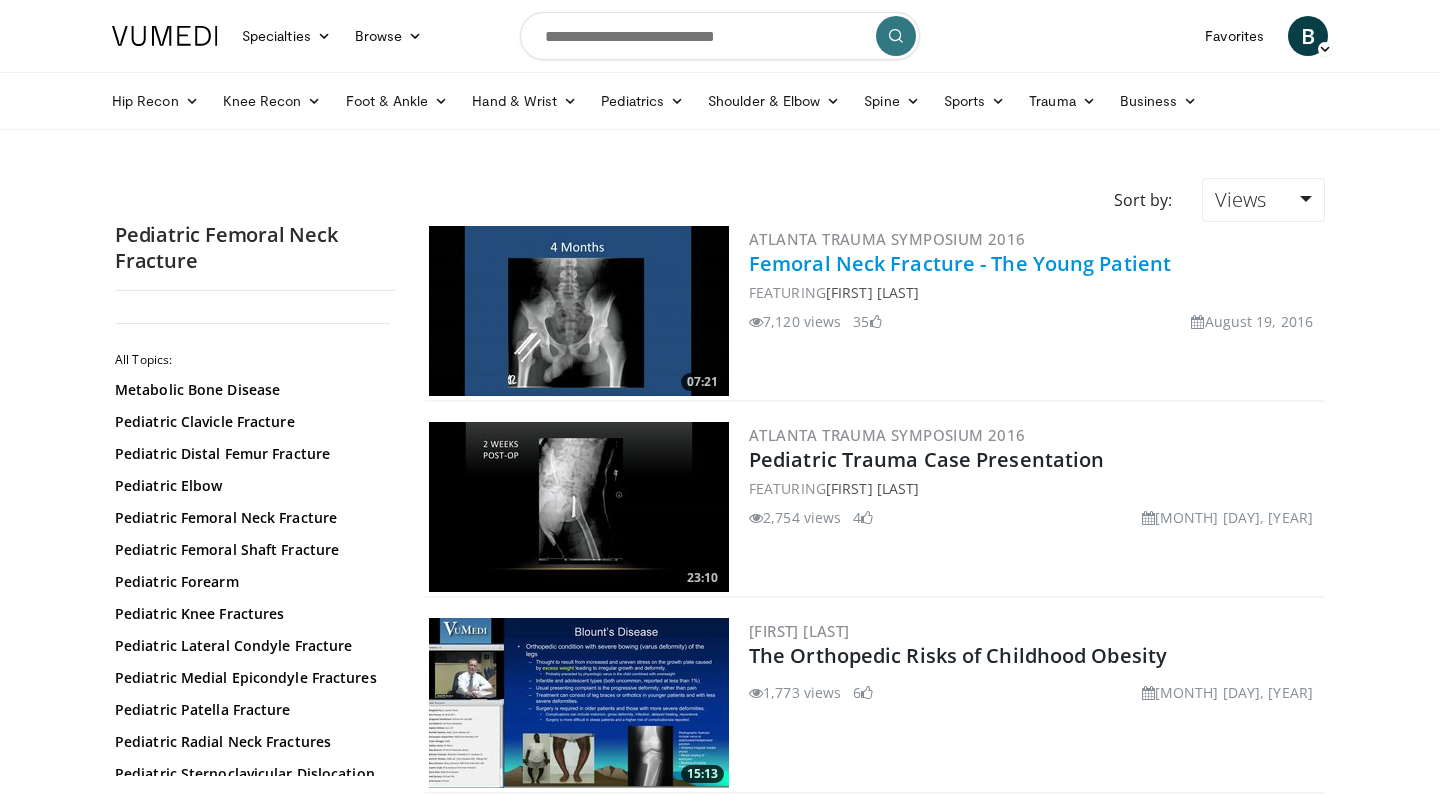 scroll, scrollTop: 0, scrollLeft: 0, axis: both 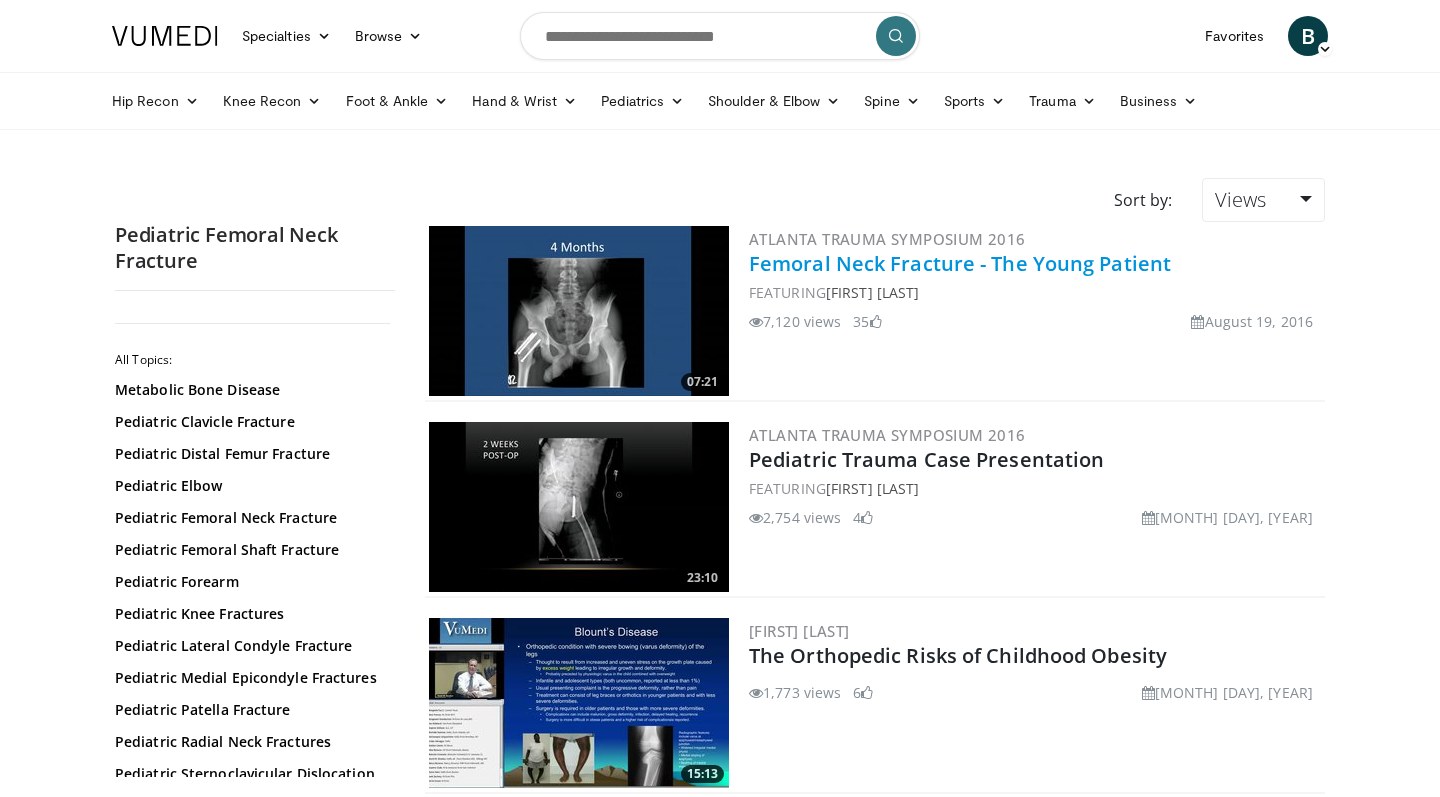 click on "Femoral Neck Fracture - The Young Patient" at bounding box center [960, 263] 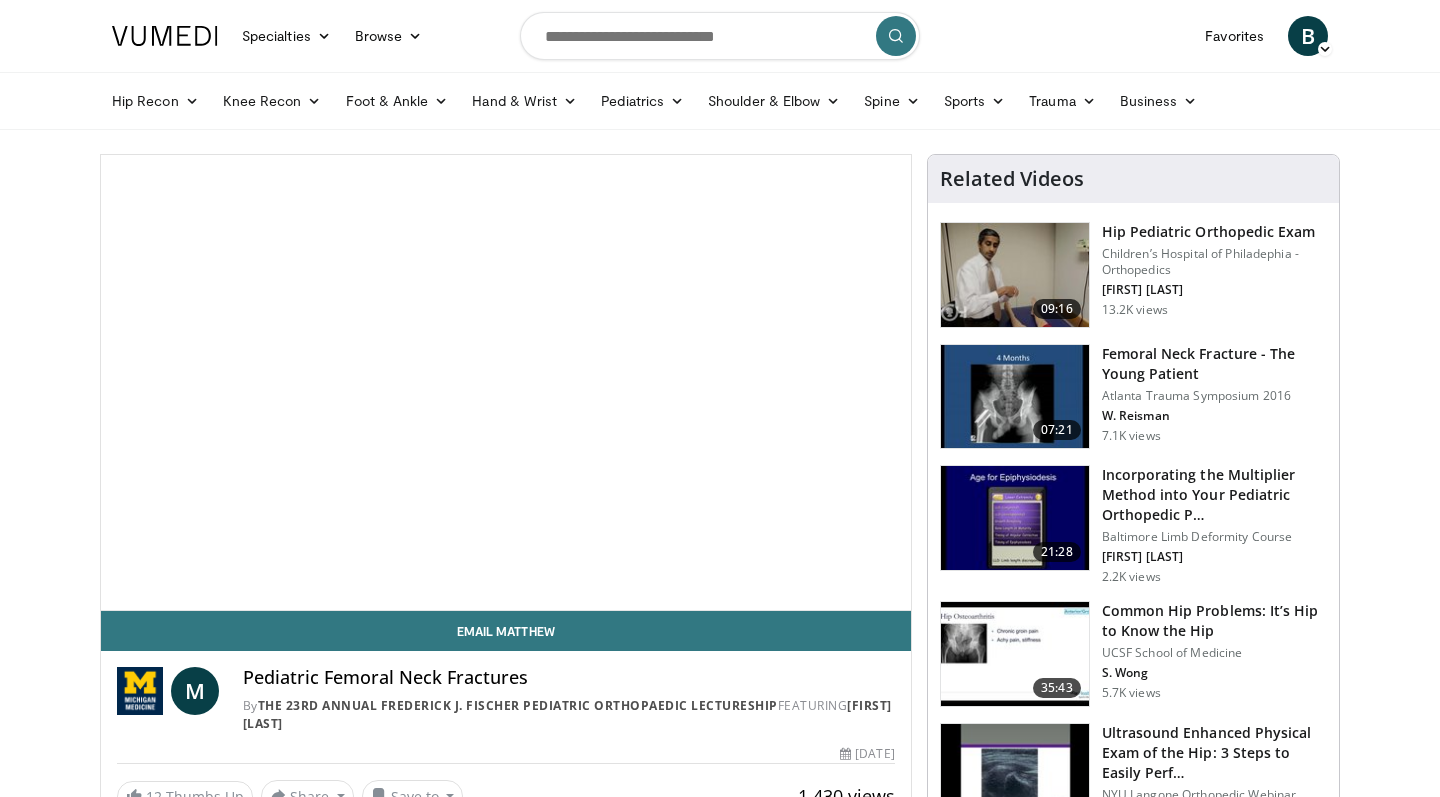 scroll, scrollTop: 0, scrollLeft: 0, axis: both 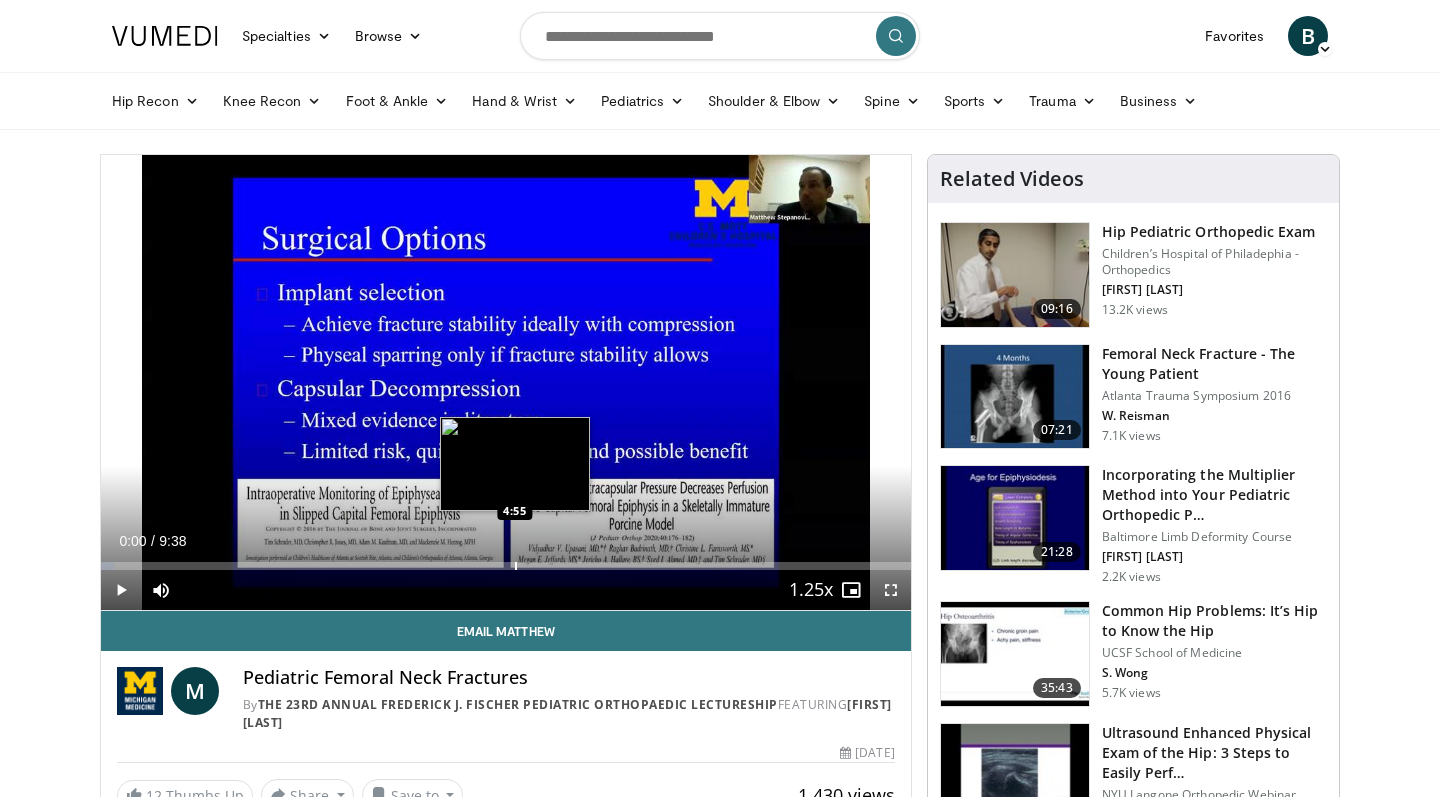 click at bounding box center [516, 566] 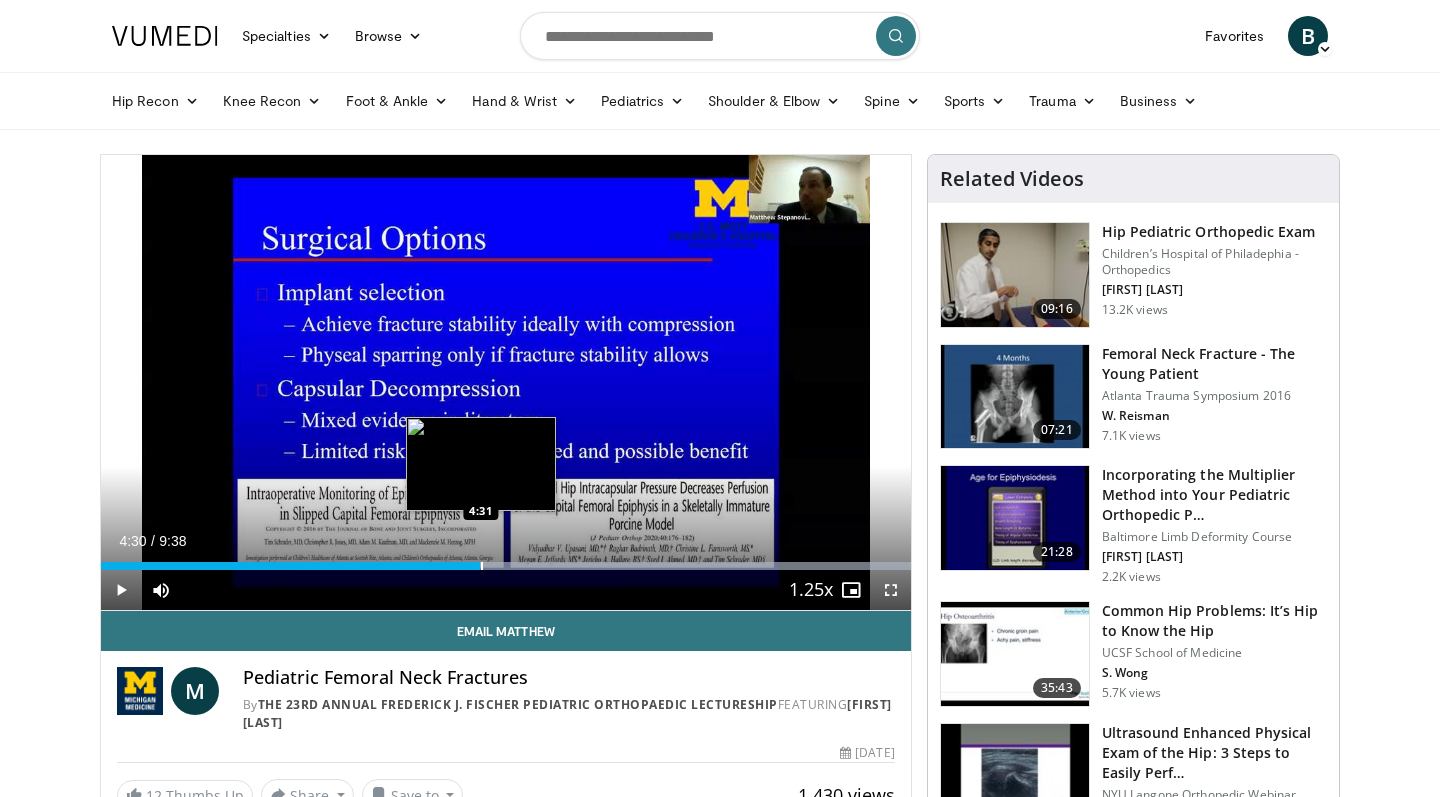 click on "Loaded :  99.98% 4:55 4:31" at bounding box center (506, 566) 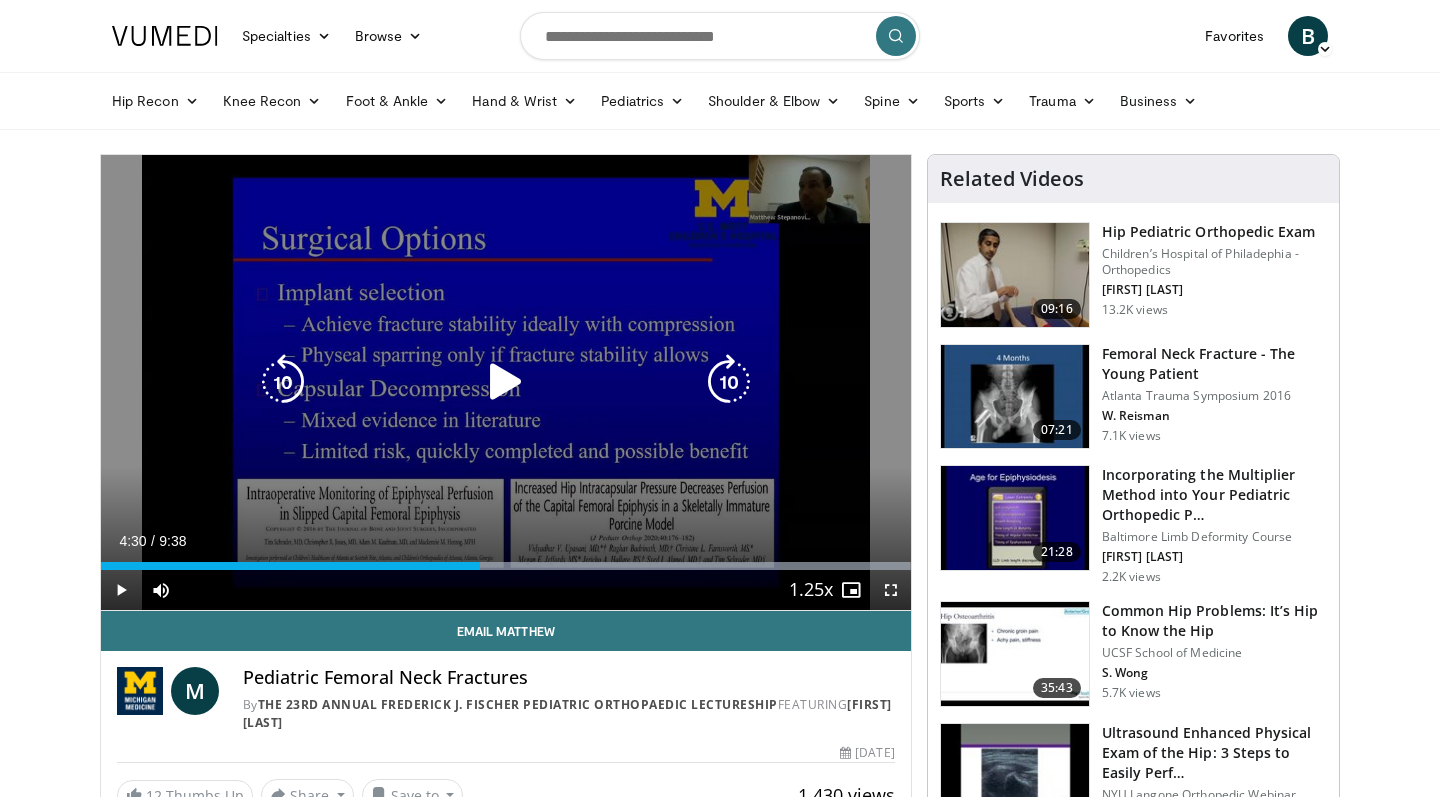 click at bounding box center (506, 382) 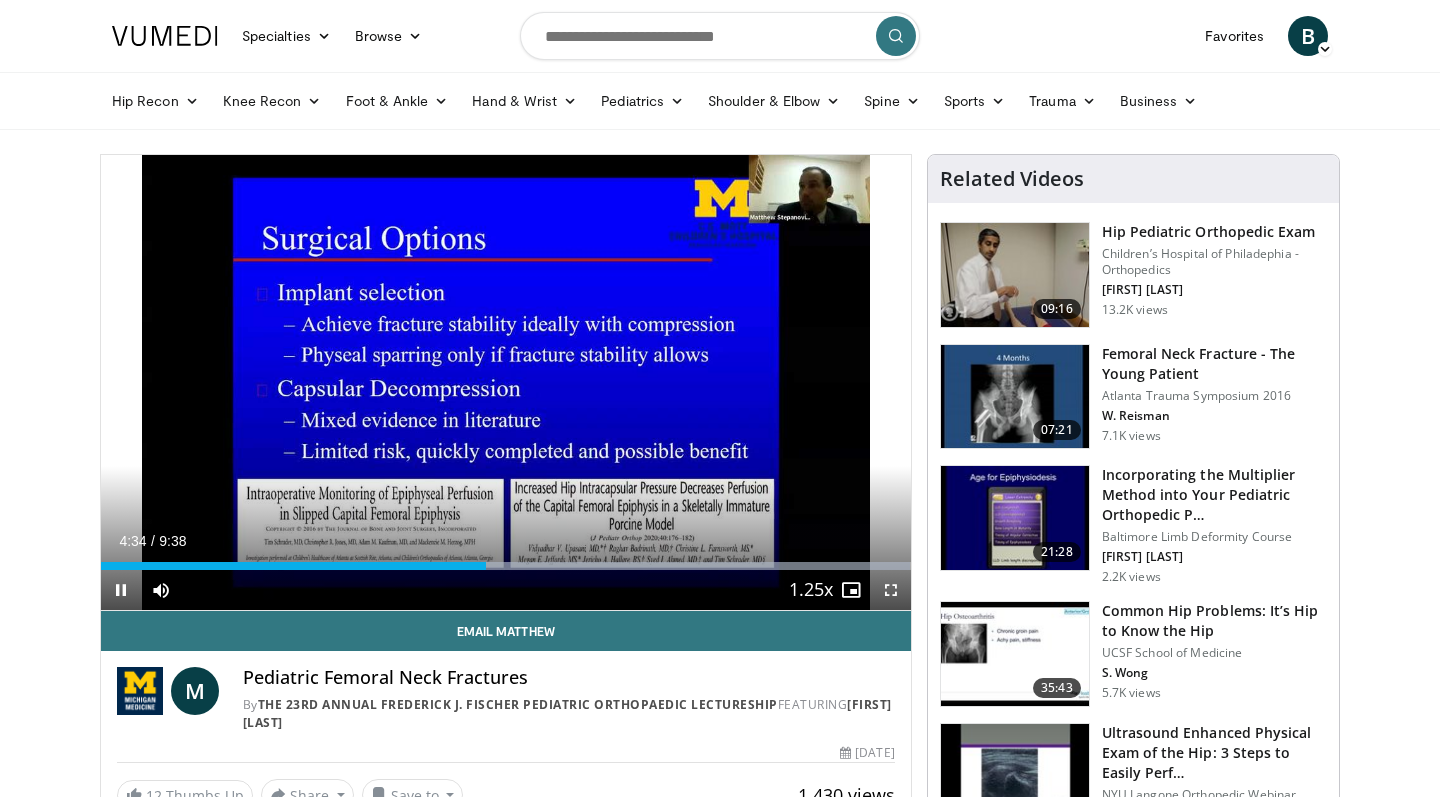 click at bounding box center (891, 590) 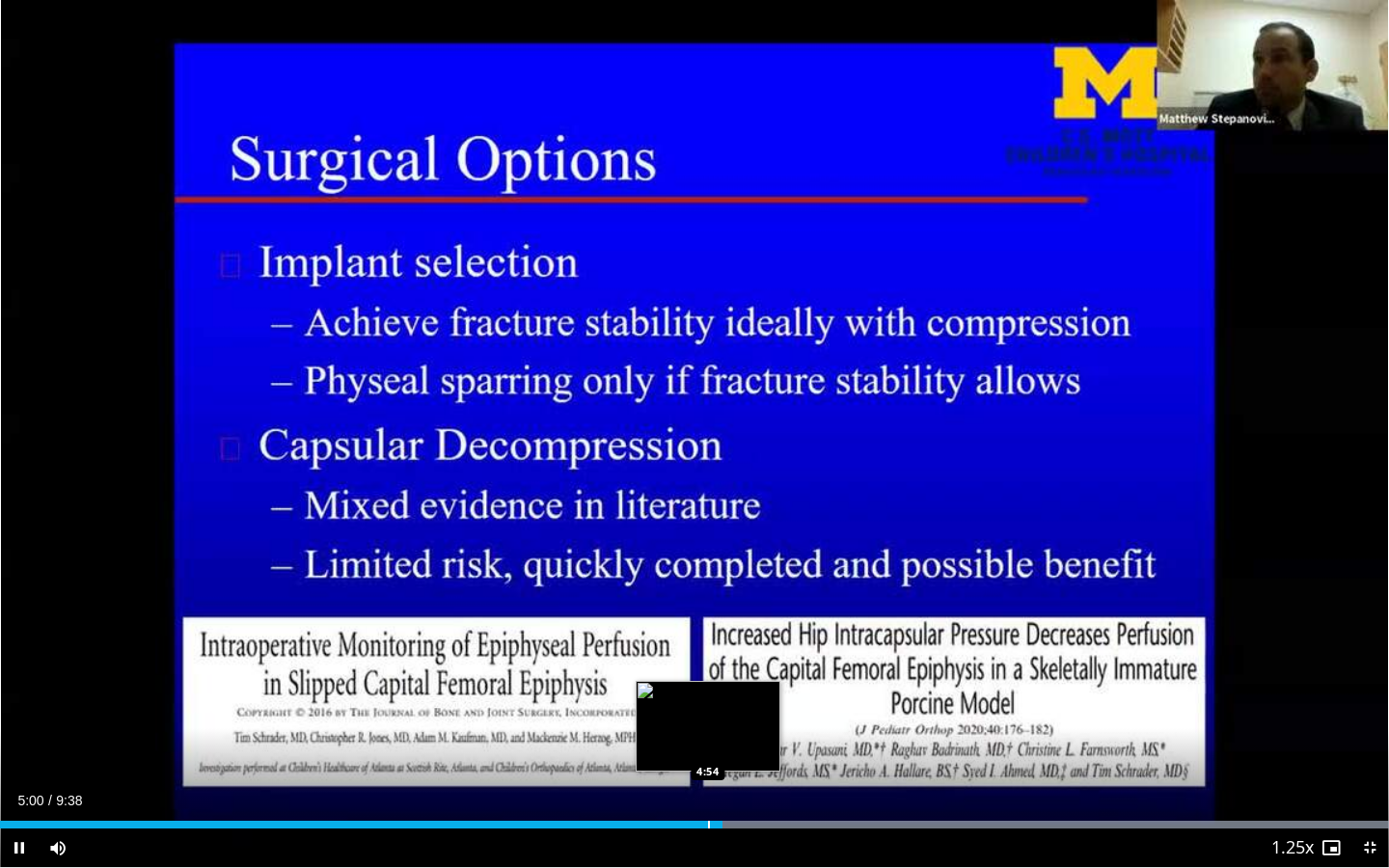 click on "Loaded :  99.98% 5:00 4:54" at bounding box center [694, 819] 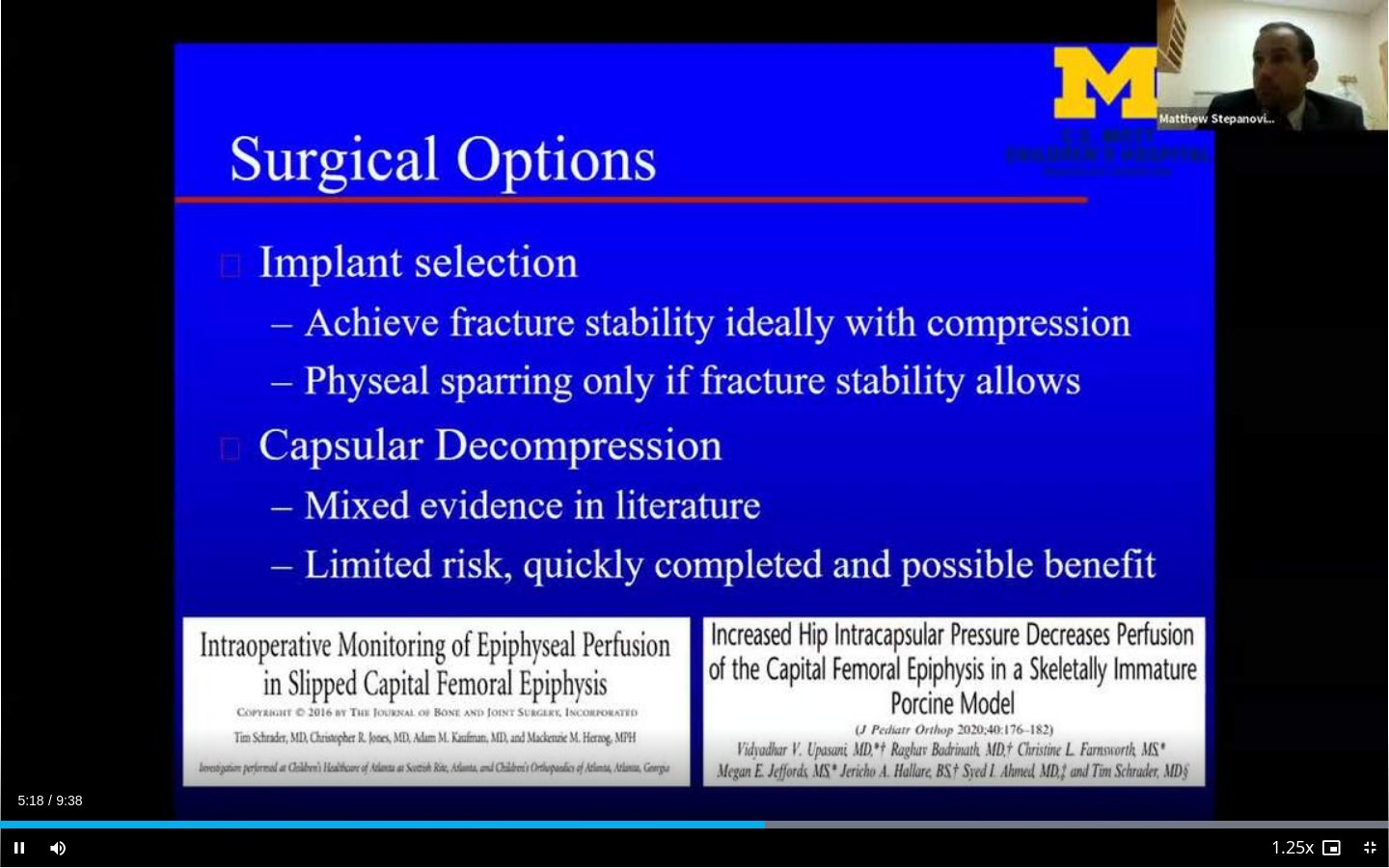 click at bounding box center [1370, 848] 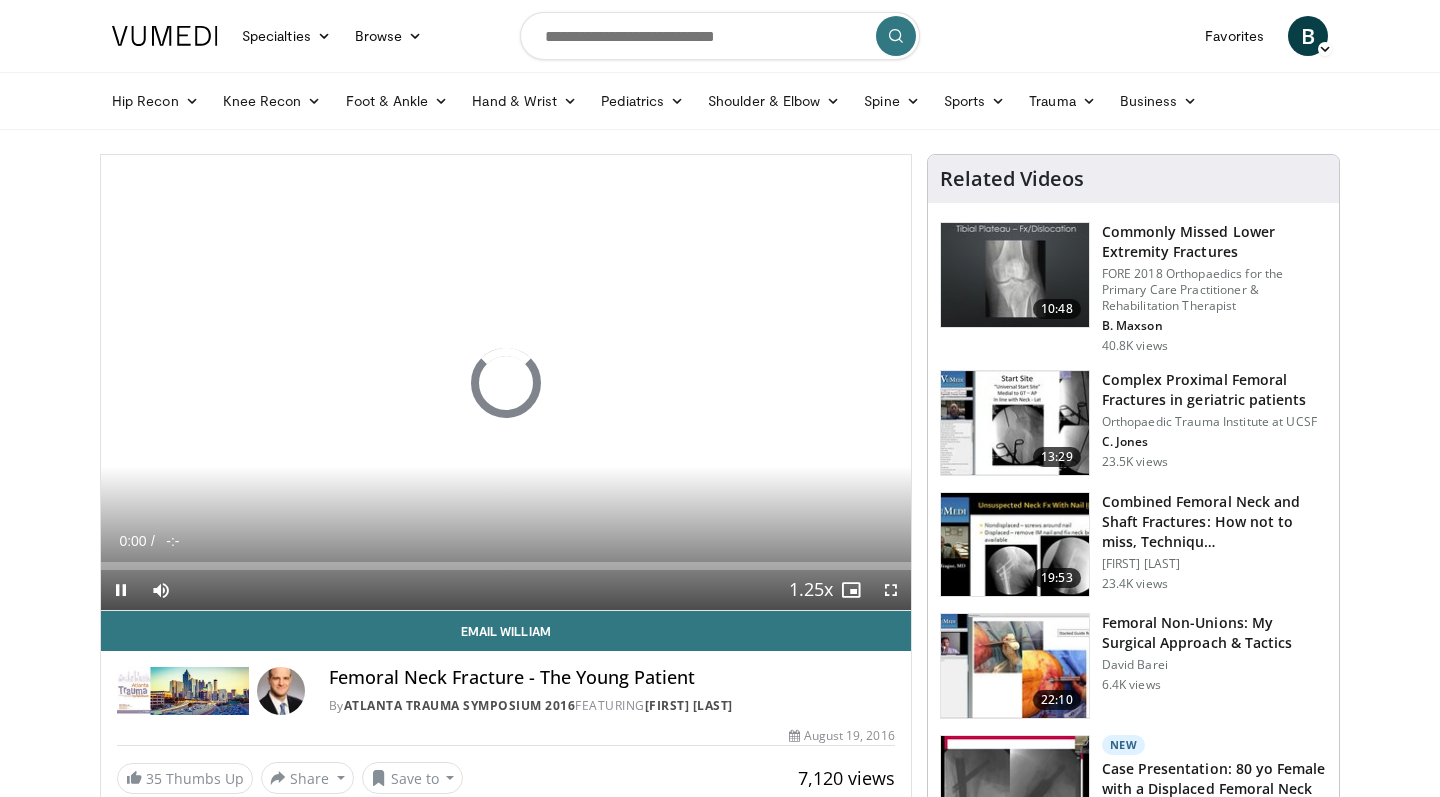 scroll, scrollTop: 0, scrollLeft: 0, axis: both 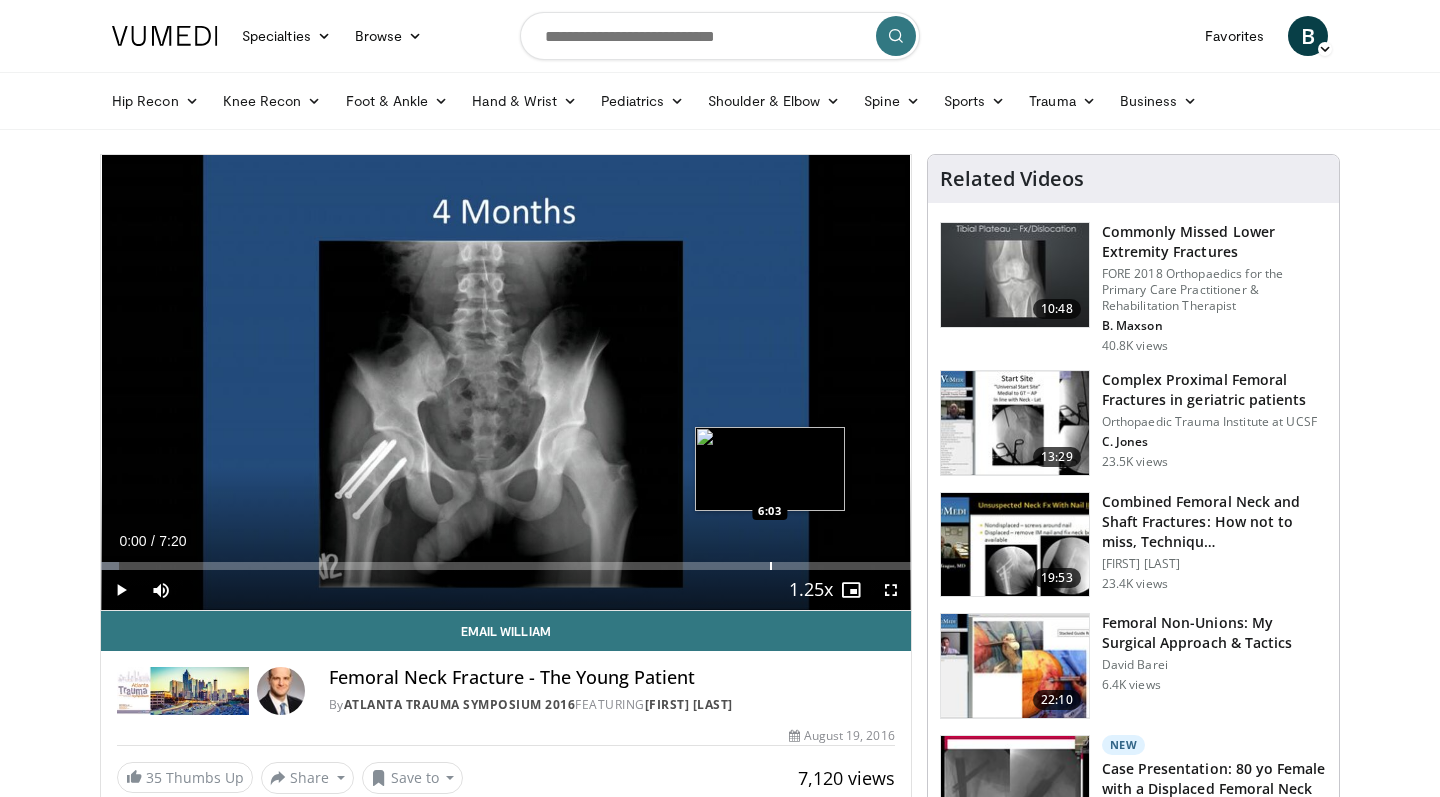 click at bounding box center [771, 566] 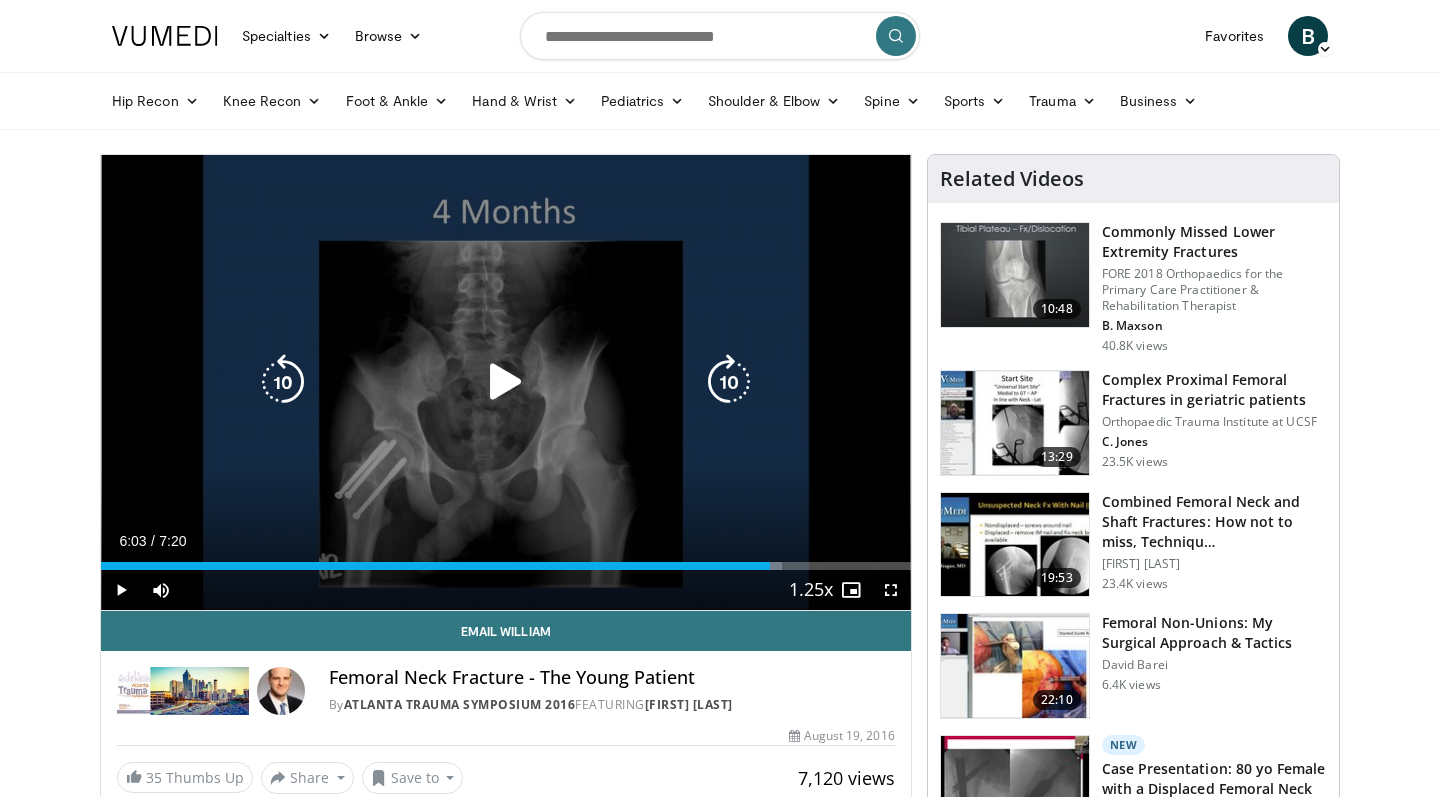 click at bounding box center [506, 382] 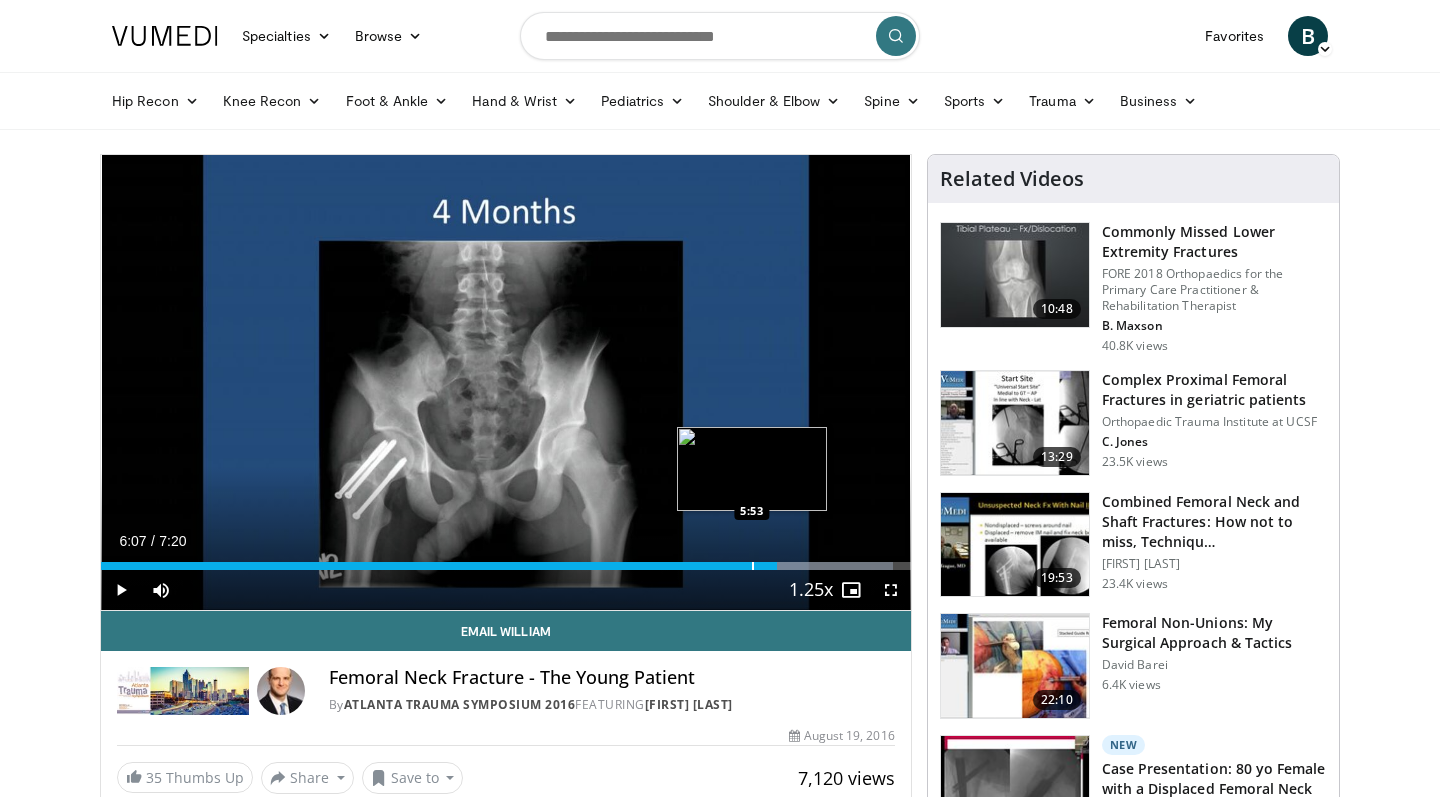 click at bounding box center [753, 566] 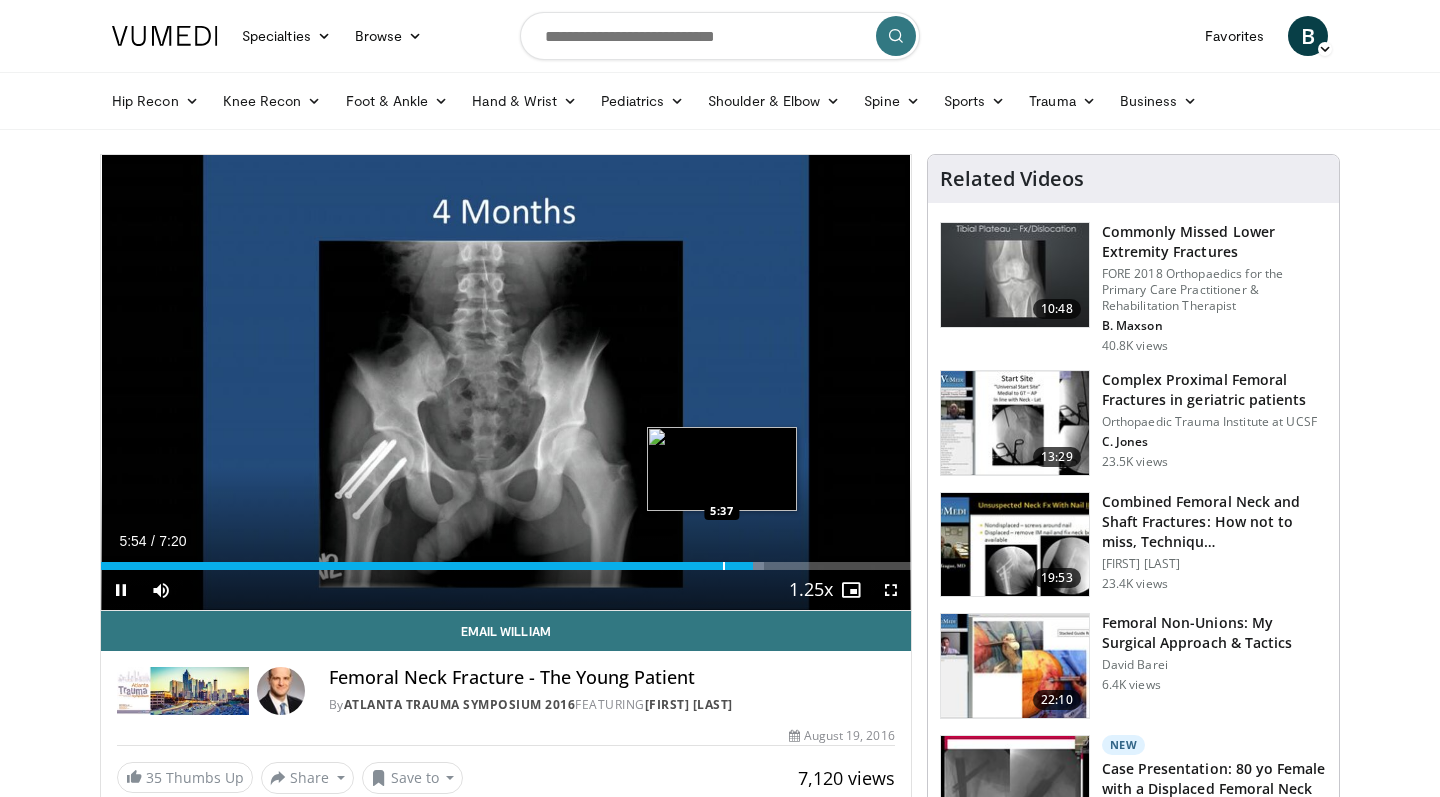 click on "Loaded :  81.87% 5:54 5:37" at bounding box center (506, 560) 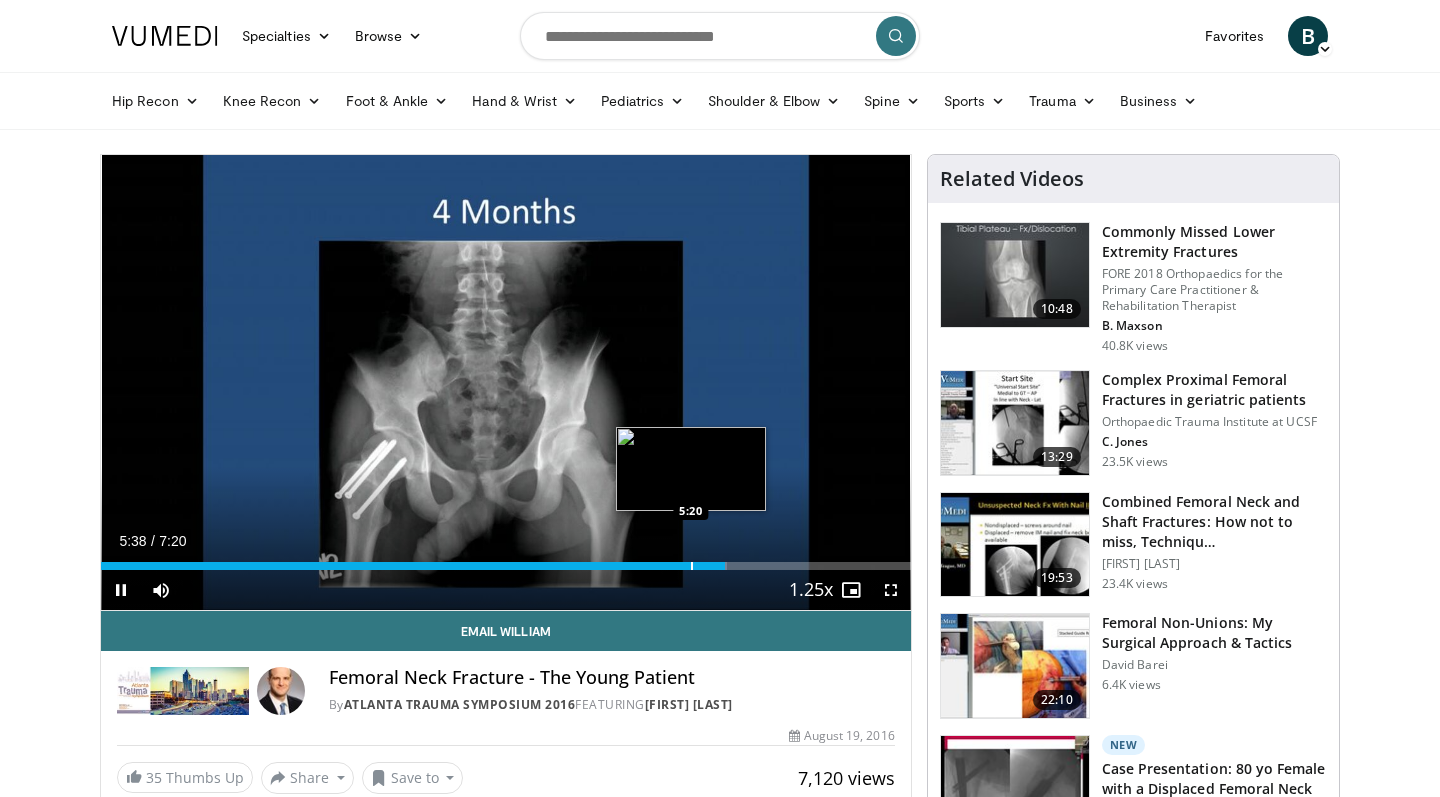 click at bounding box center (692, 566) 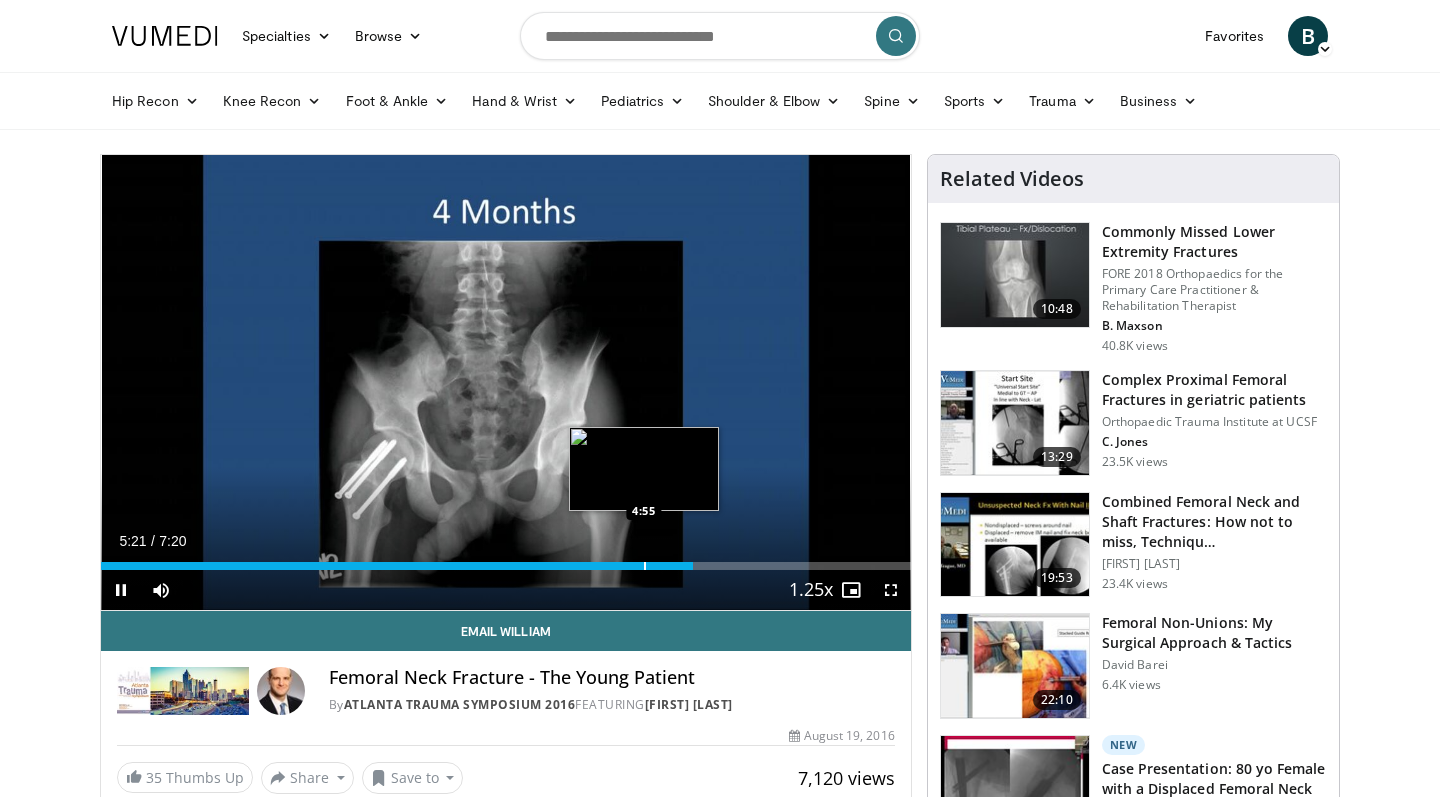 click at bounding box center [645, 566] 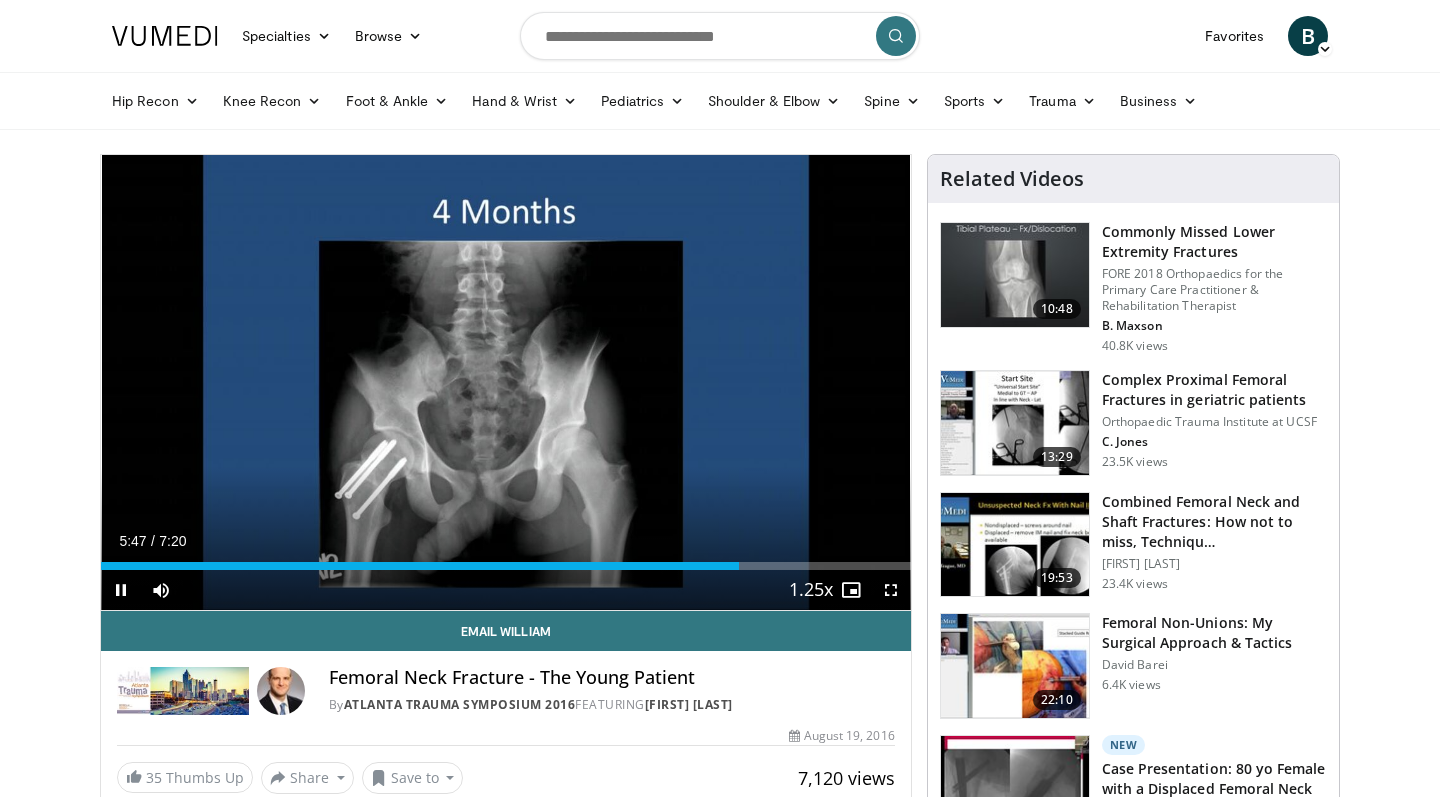 click at bounding box center (121, 590) 